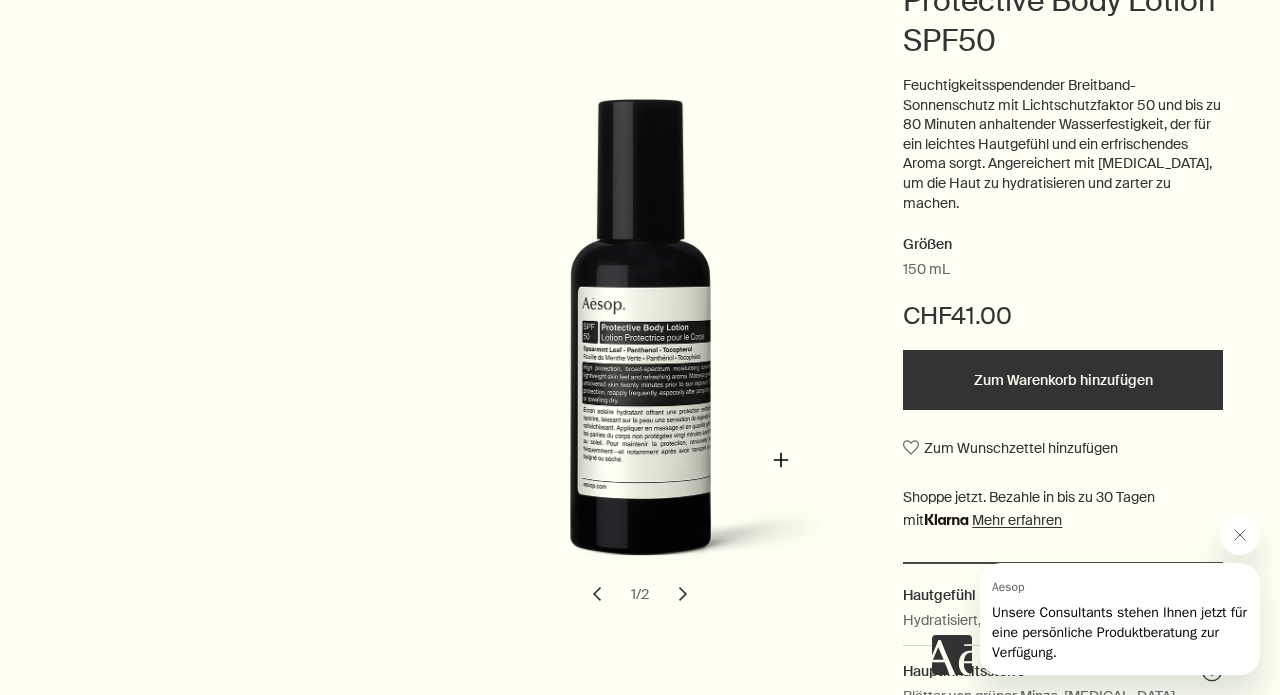scroll, scrollTop: 0, scrollLeft: 0, axis: both 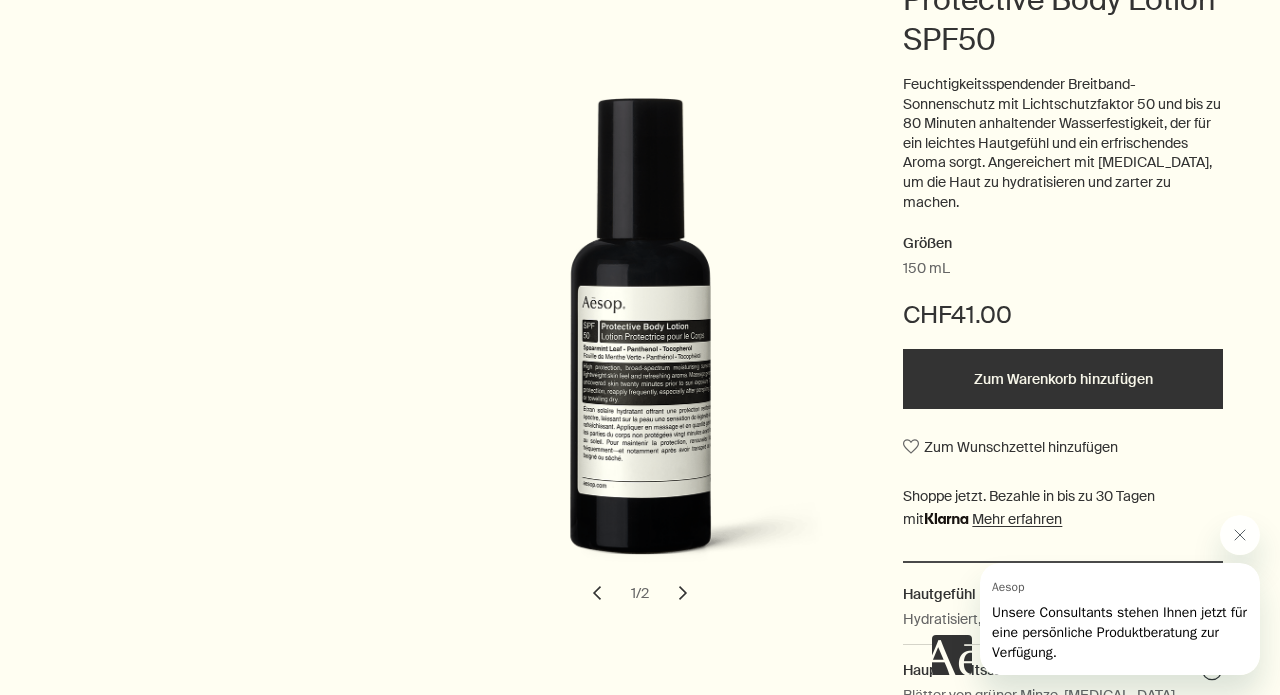 click on "Zum Warenkorb hinzufügen" at bounding box center [1063, 379] 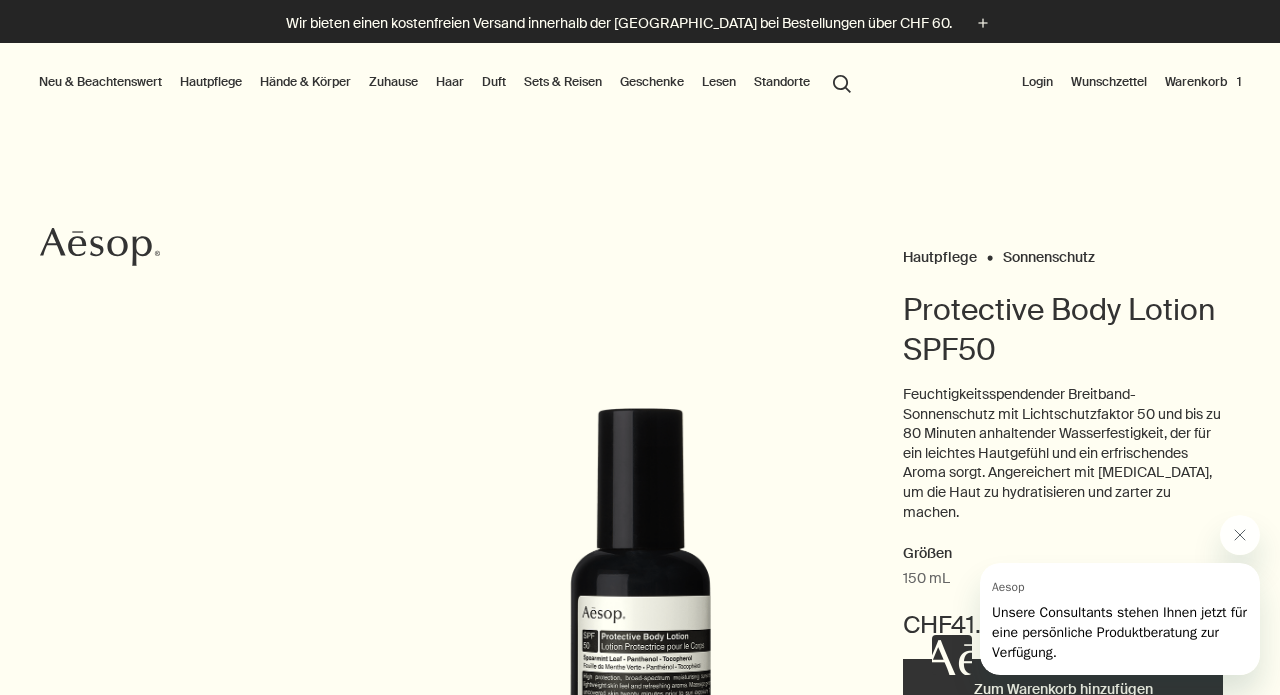 scroll, scrollTop: 0, scrollLeft: 0, axis: both 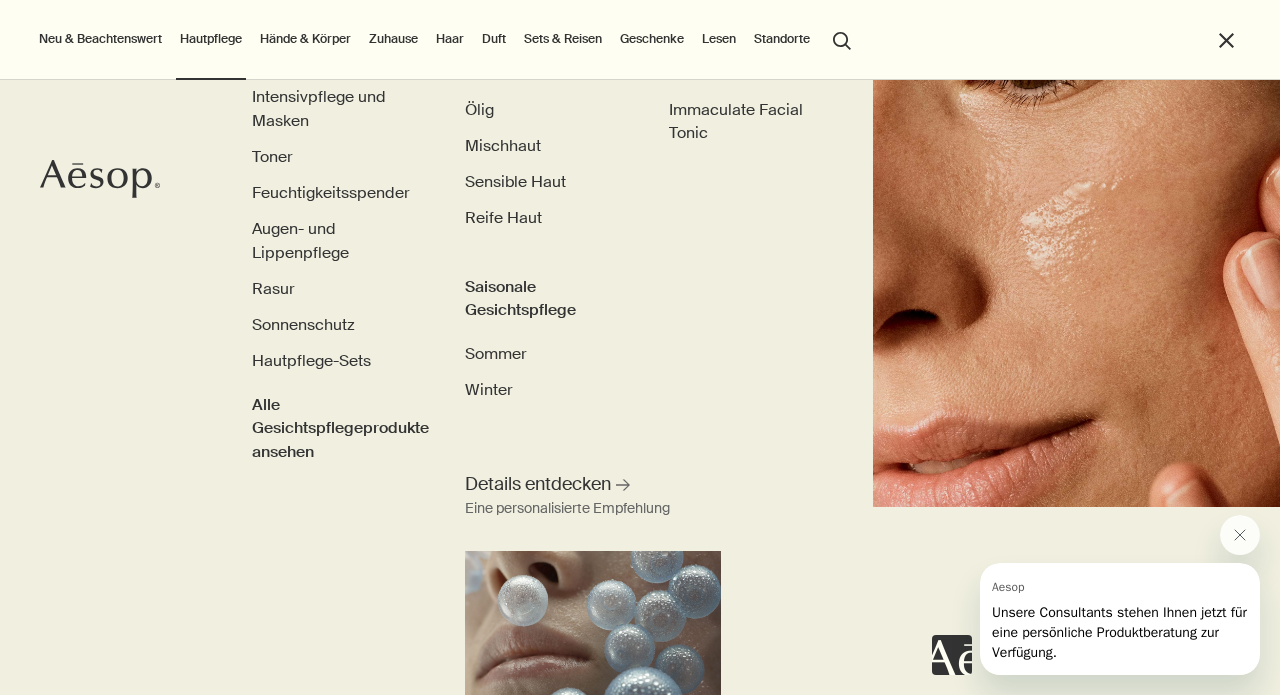 click on "Hände & Körper" at bounding box center (305, 39) 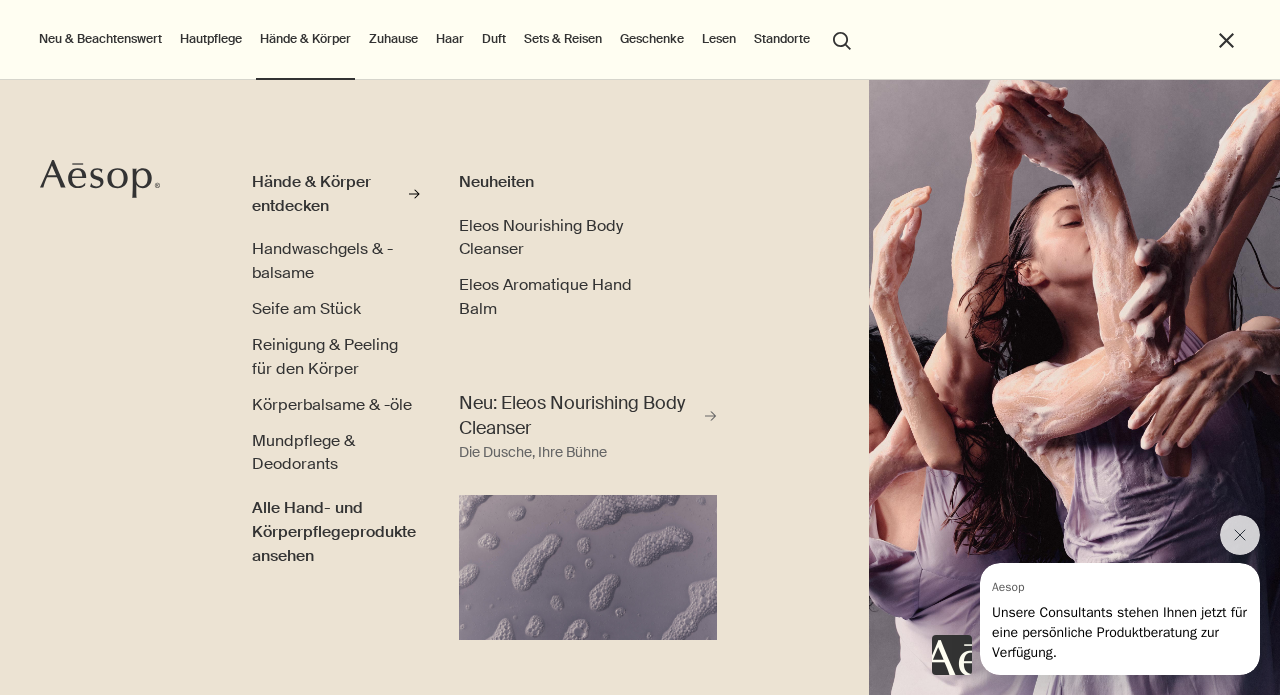 click on "Hautpflege" at bounding box center [211, 39] 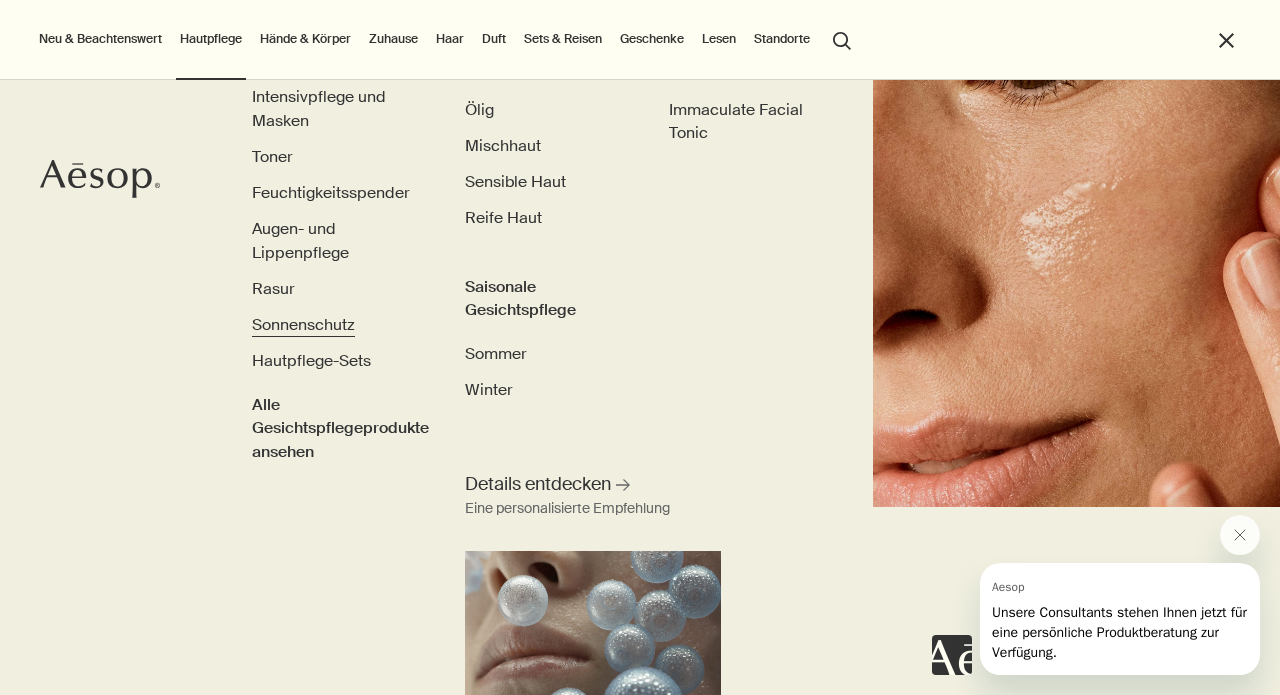 click on "Sonnenschutz" at bounding box center [303, 324] 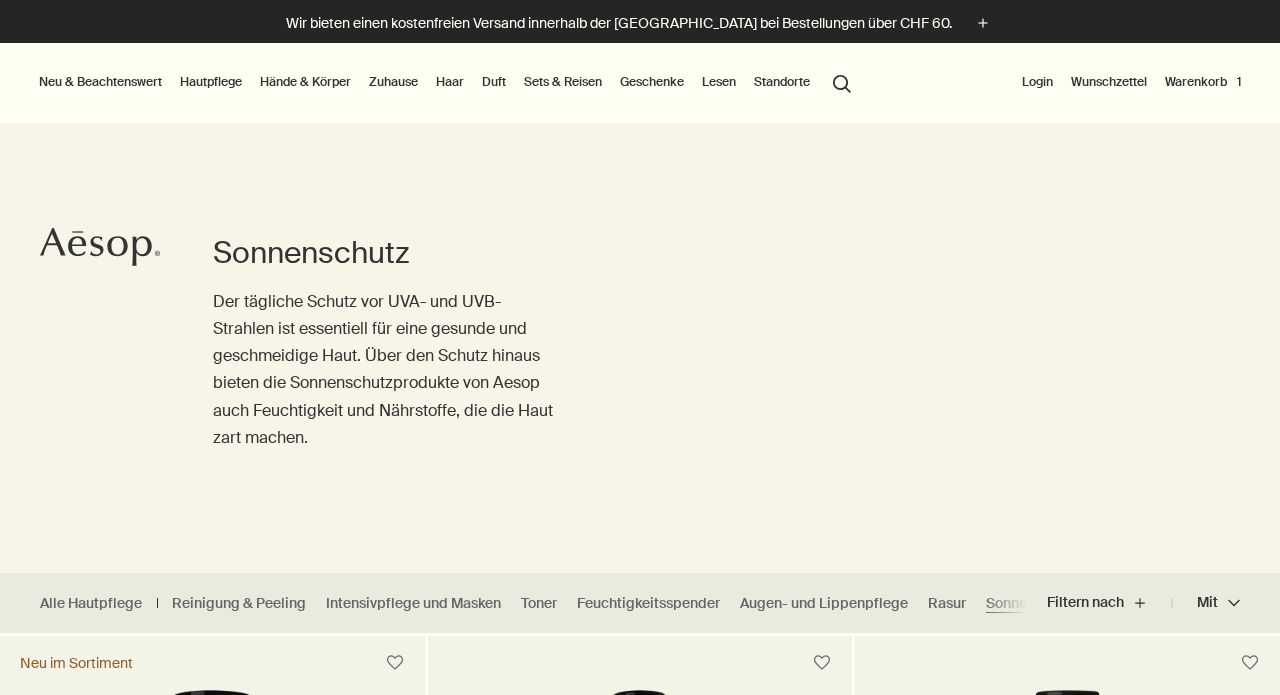 scroll, scrollTop: 0, scrollLeft: 0, axis: both 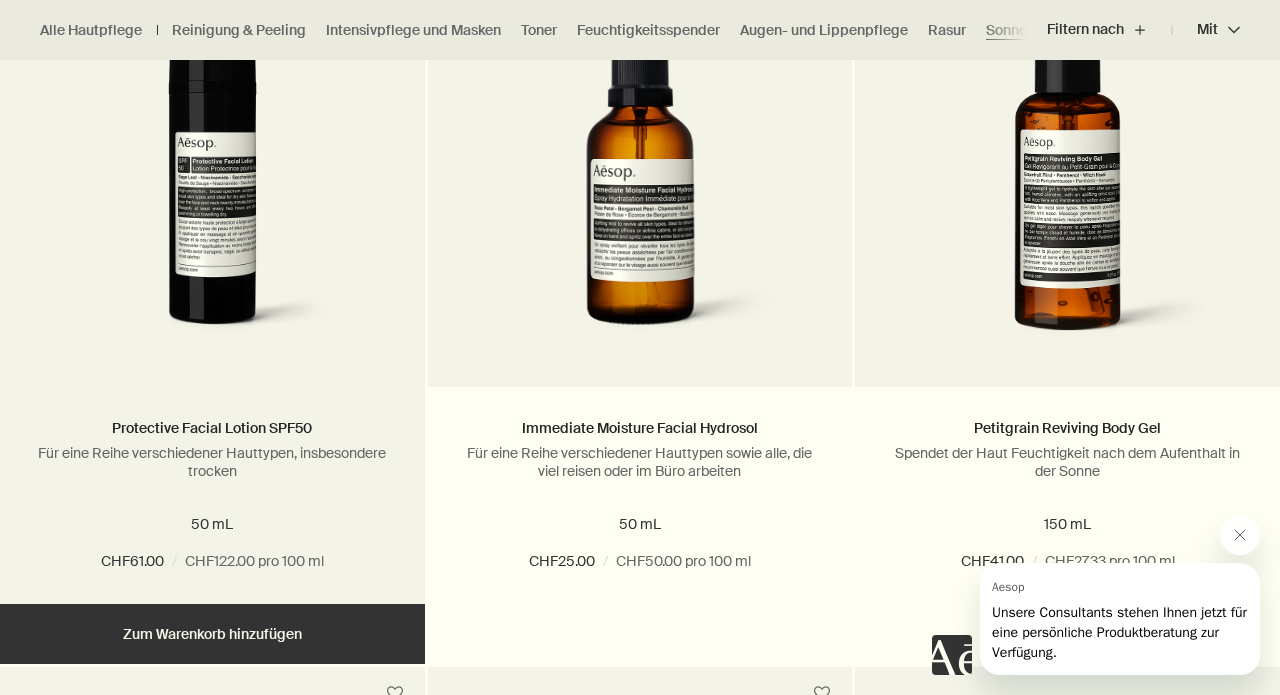 click on "Hinzufügen Zum Warenkorb hinzufügen" at bounding box center (212, 634) 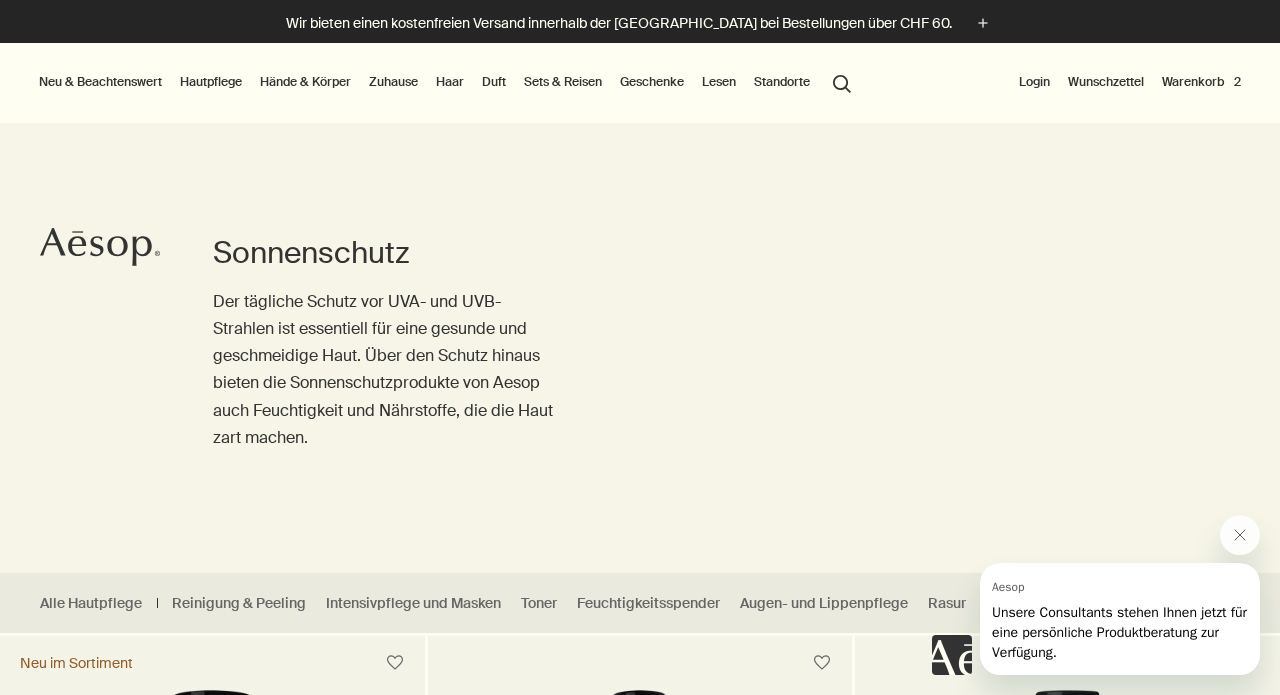 scroll, scrollTop: 0, scrollLeft: 0, axis: both 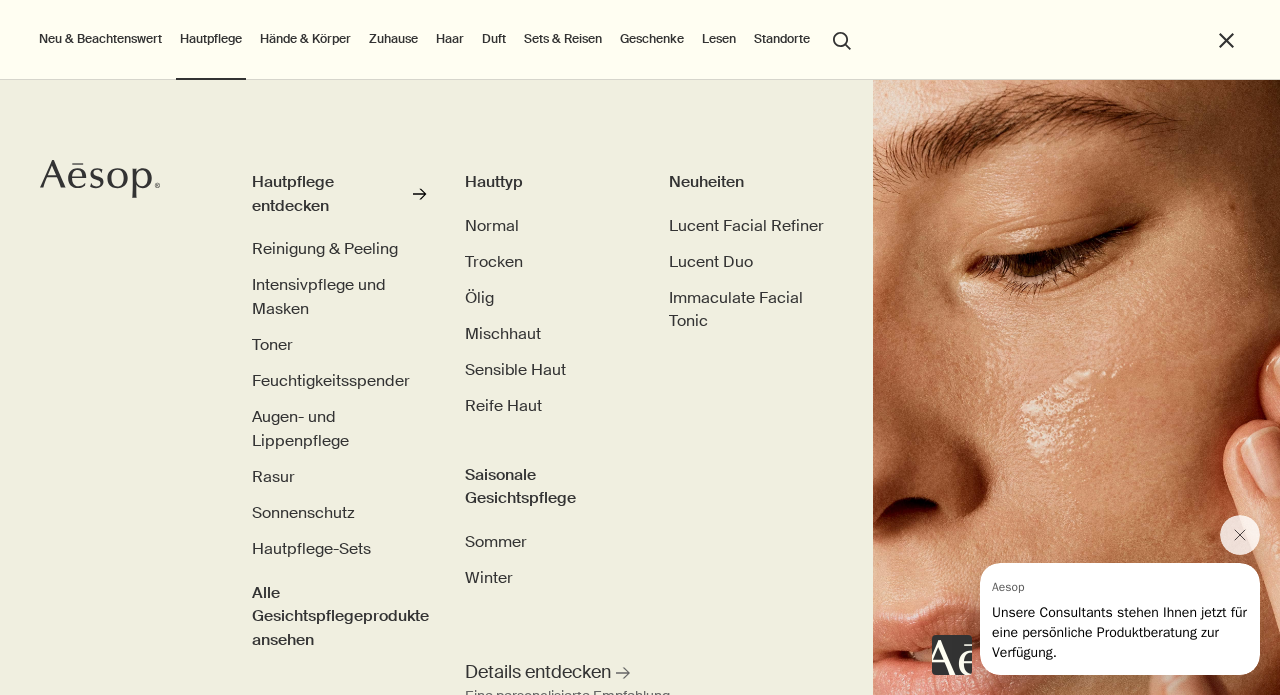 click on "Hände & Körper Hände & Körper entdecken   rightArrow Handwaschgels & -balsame Seife am Stück Reinigung & Peeling für den Körper Körperbalsame & -öle Mundpflege & Deodorants Alle Hand- und Körperpflegeprodukte ansehen Neuheiten Eleos Nourishing Body Cleanser Eleos Aromatique Hand Balm Neu: Eleos Nourishing Body Cleanser   rightArrow Die Dusche, Ihre Bühne" at bounding box center (305, 40) 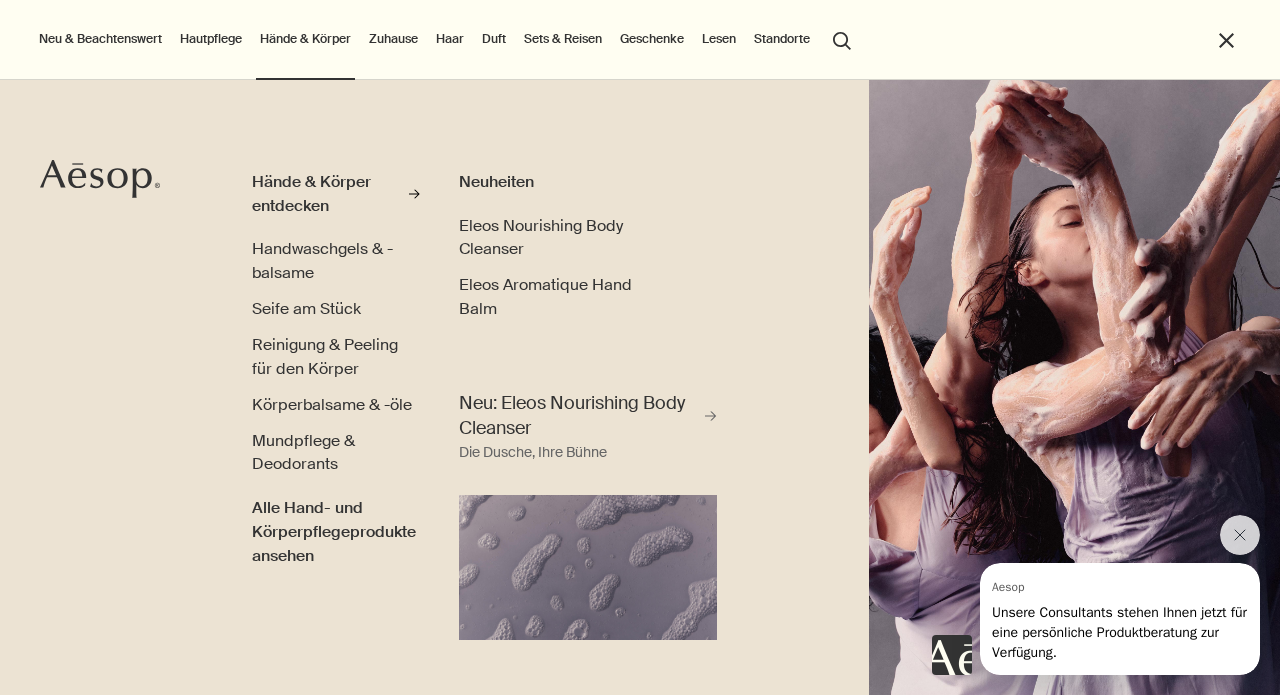 click on "Hände & Körper" at bounding box center [305, 39] 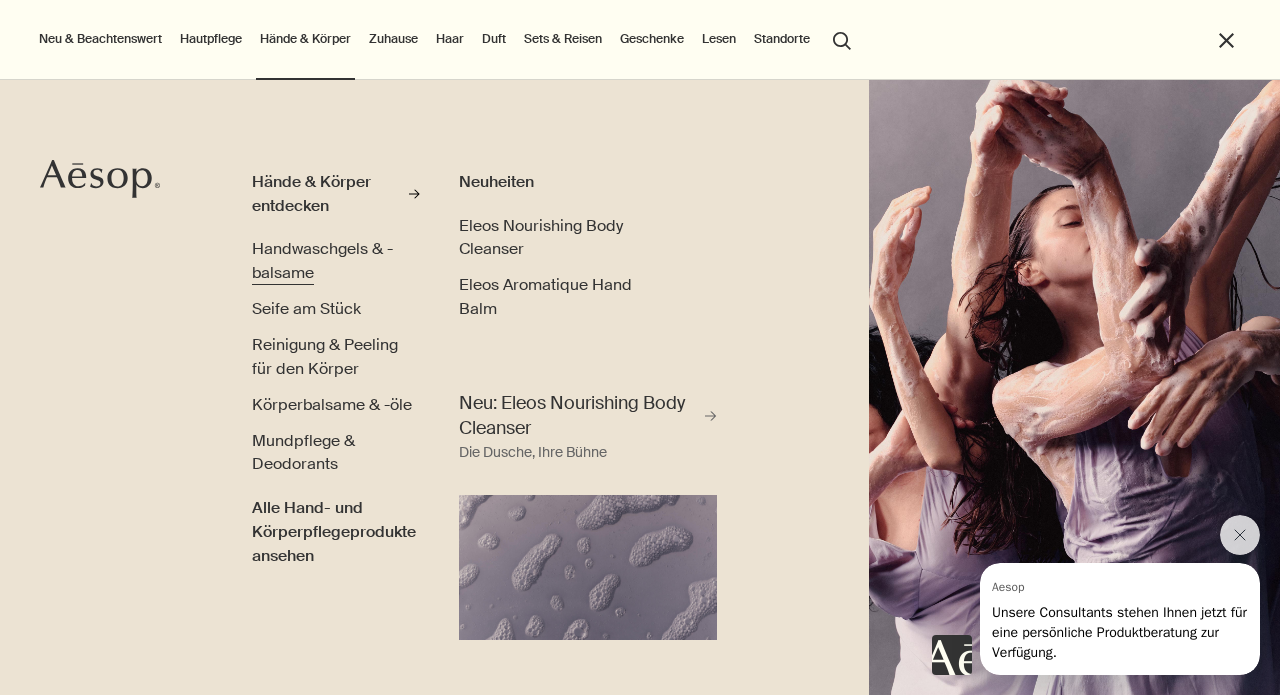 click on "Handwaschgels & -balsame" at bounding box center (336, 260) 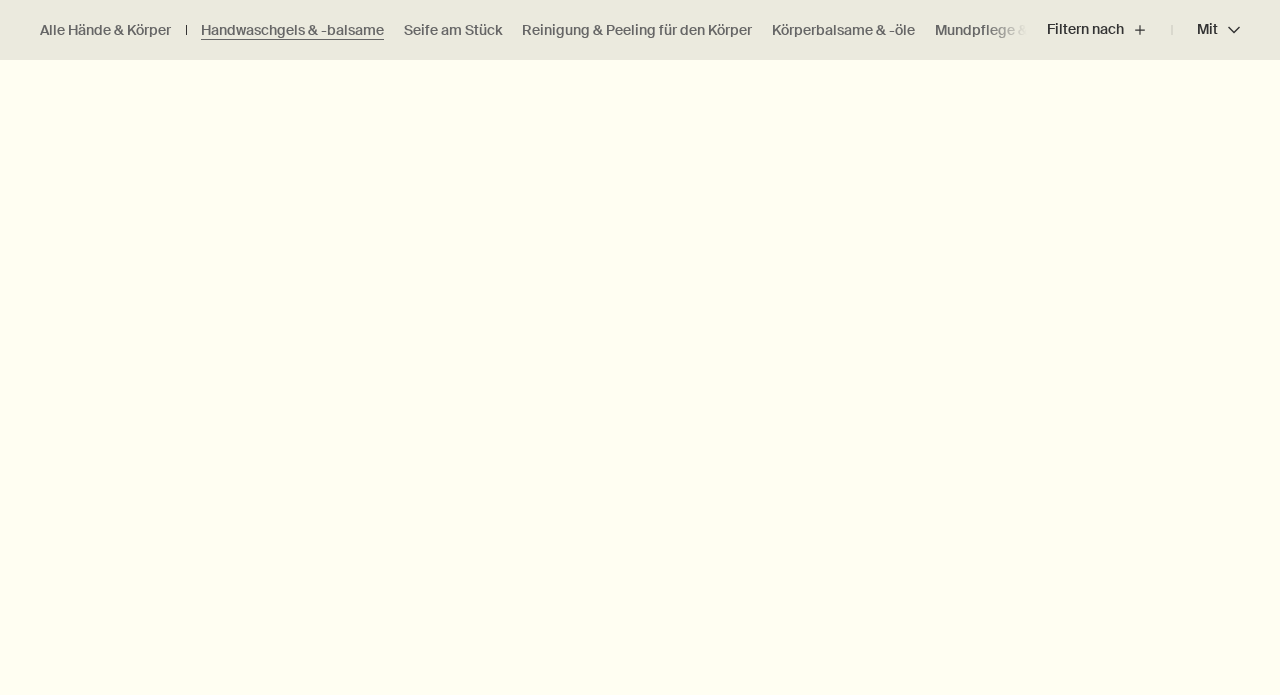 scroll, scrollTop: 750, scrollLeft: 0, axis: vertical 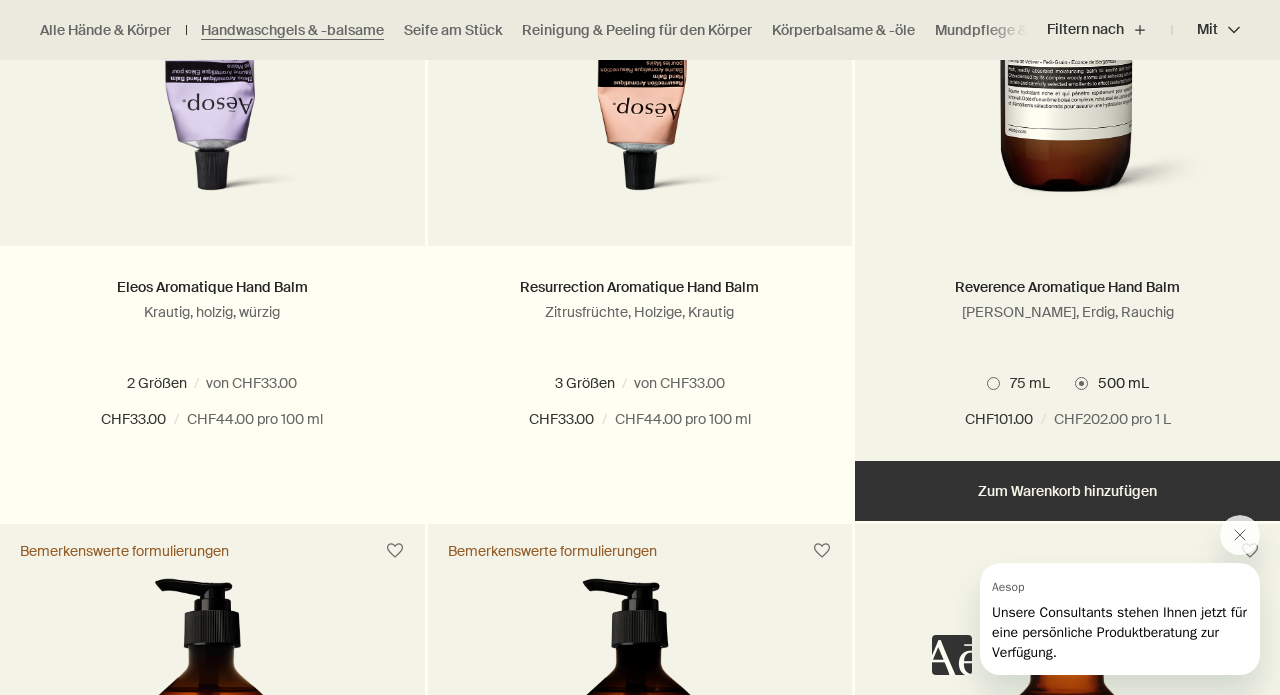 click on "Hinzufügen Zum Warenkorb hinzufügen" at bounding box center (1067, 491) 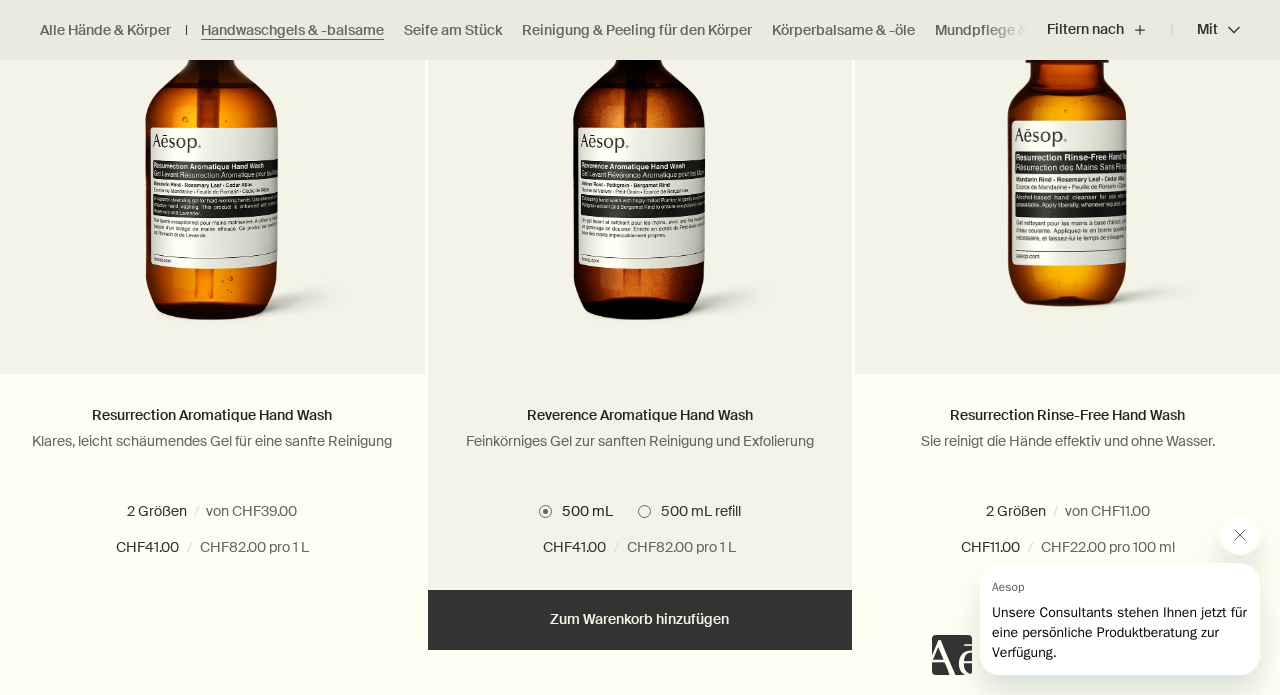 scroll, scrollTop: 1450, scrollLeft: 0, axis: vertical 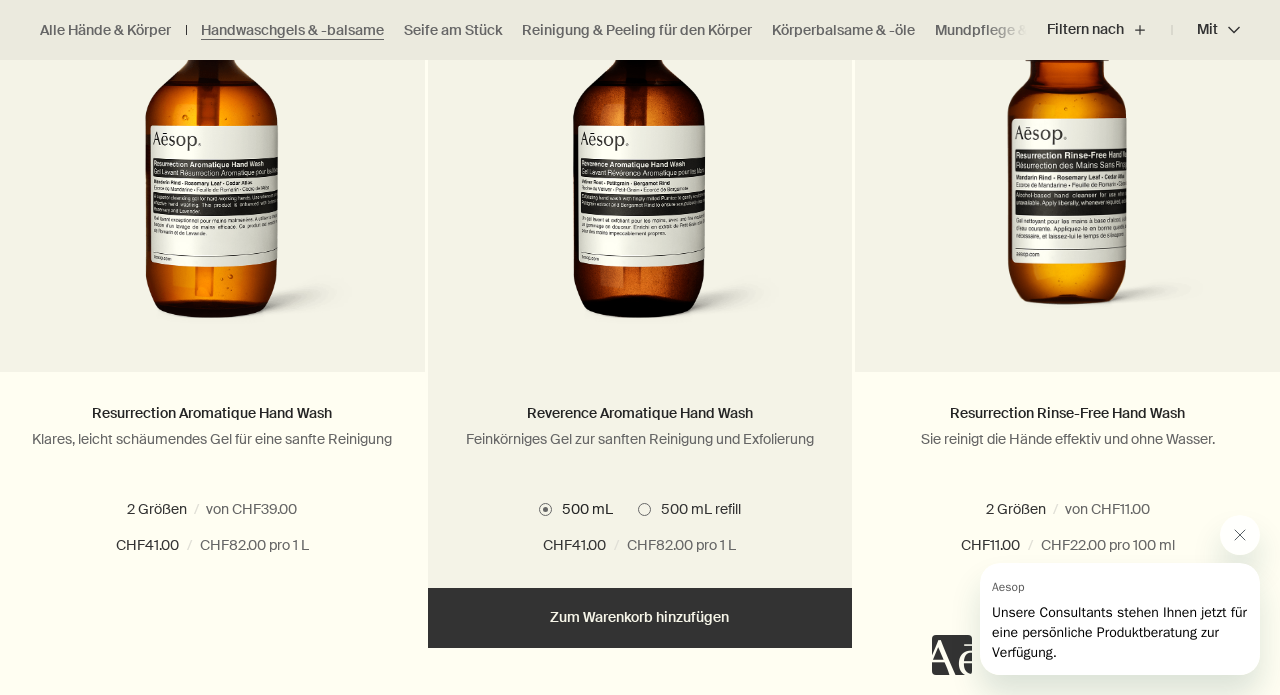 click on "500 mL refill" at bounding box center [696, 509] 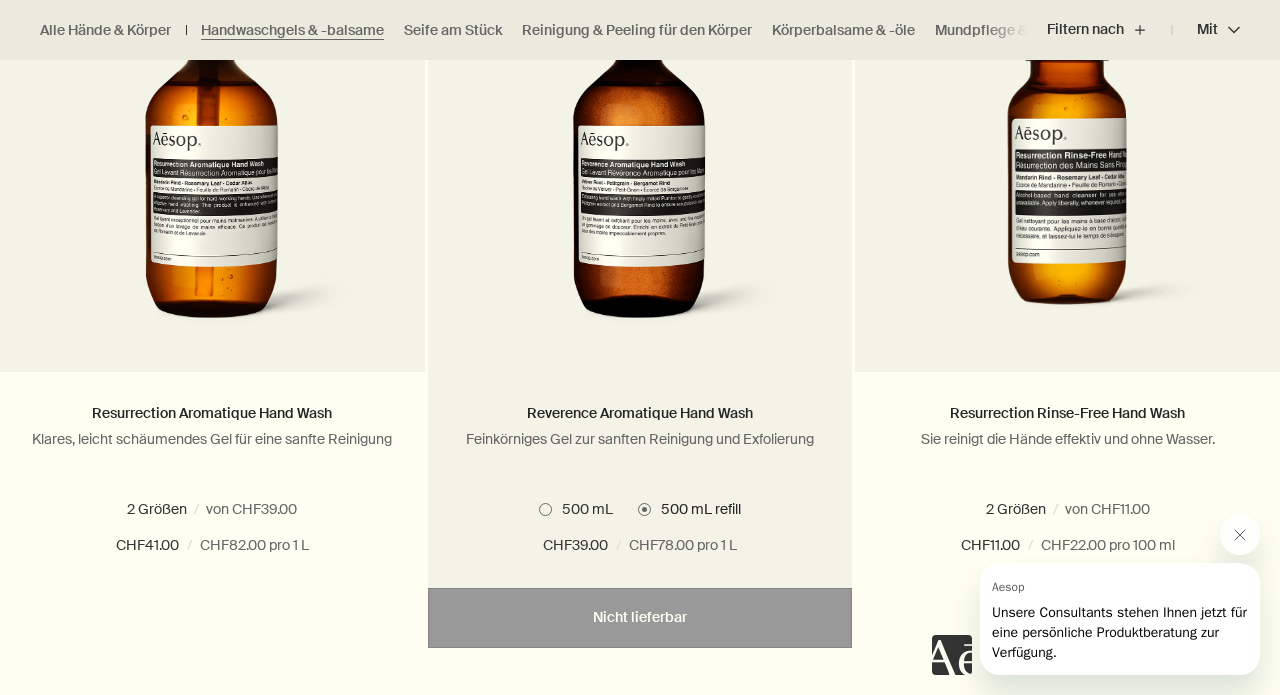 click on "500 mL" at bounding box center (582, 509) 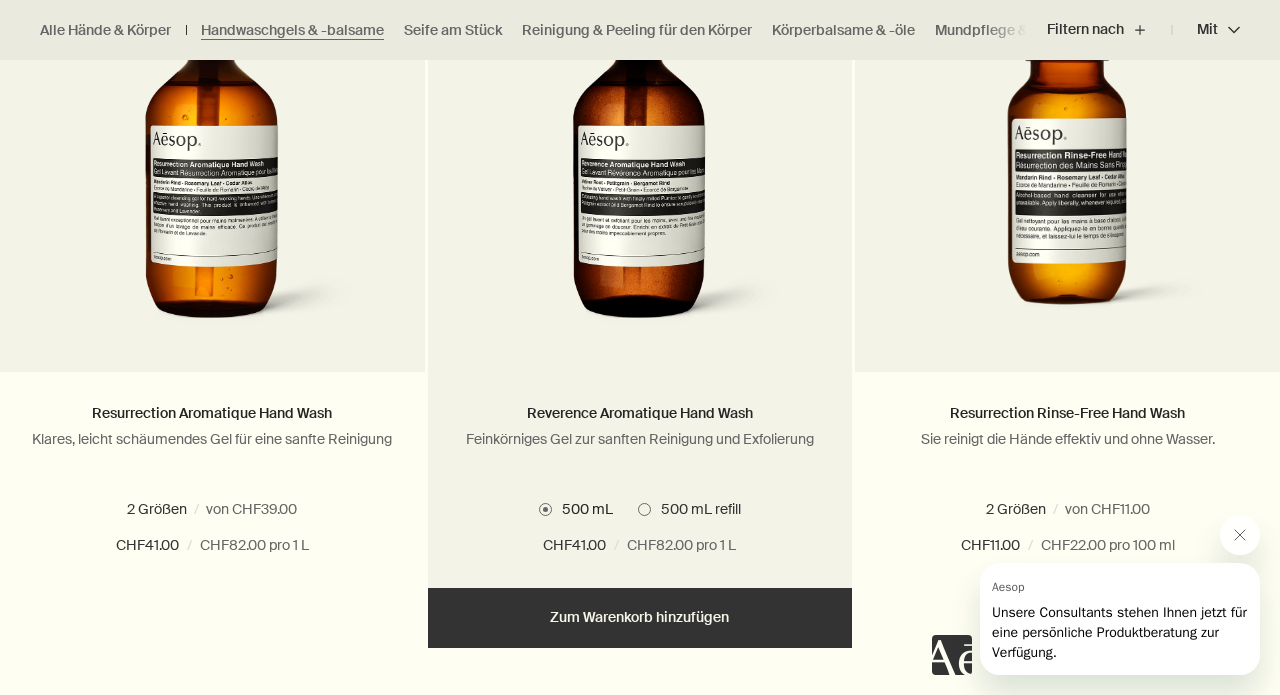 click on "Hinzufügen Zum Warenkorb hinzufügen" at bounding box center [640, 618] 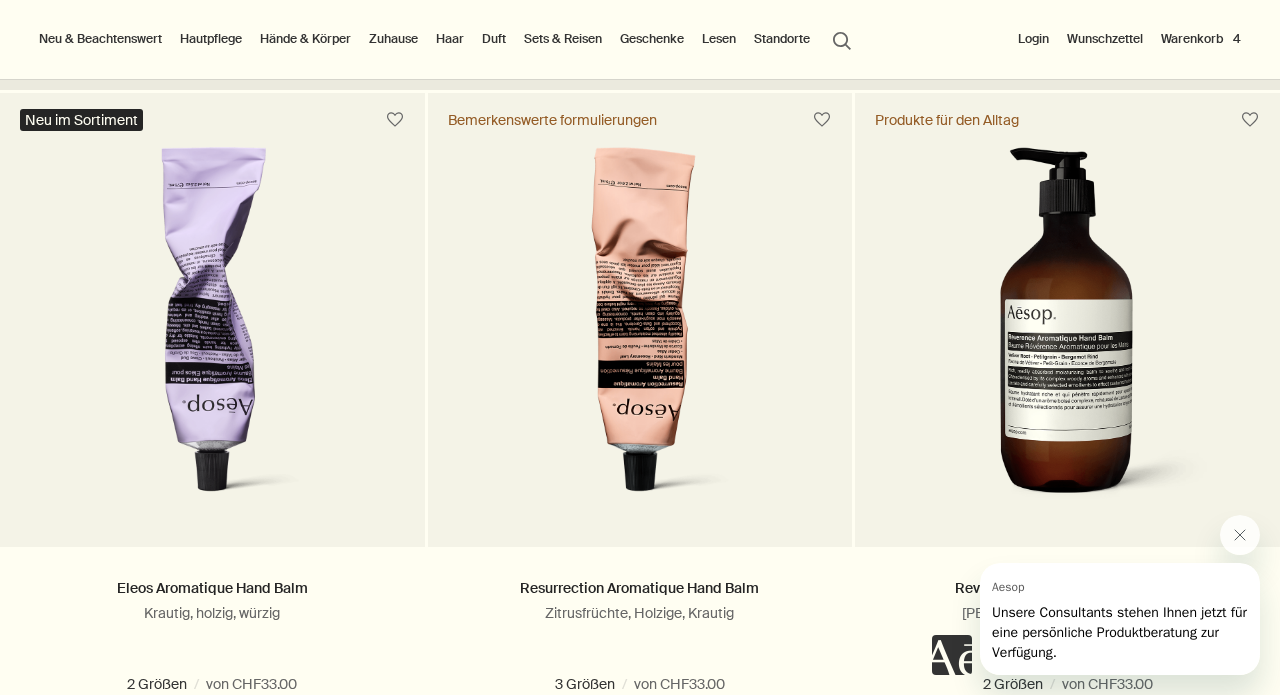 scroll, scrollTop: 523, scrollLeft: 0, axis: vertical 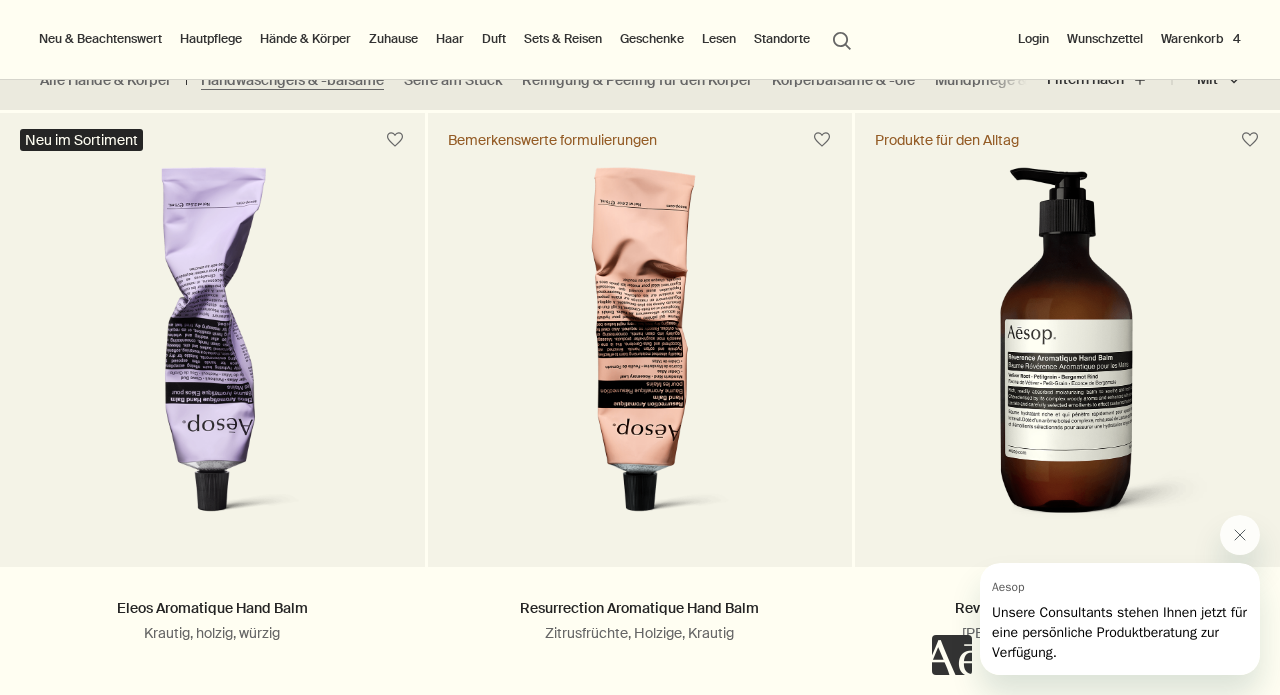 click on "Warenkorb 4" at bounding box center [1201, 39] 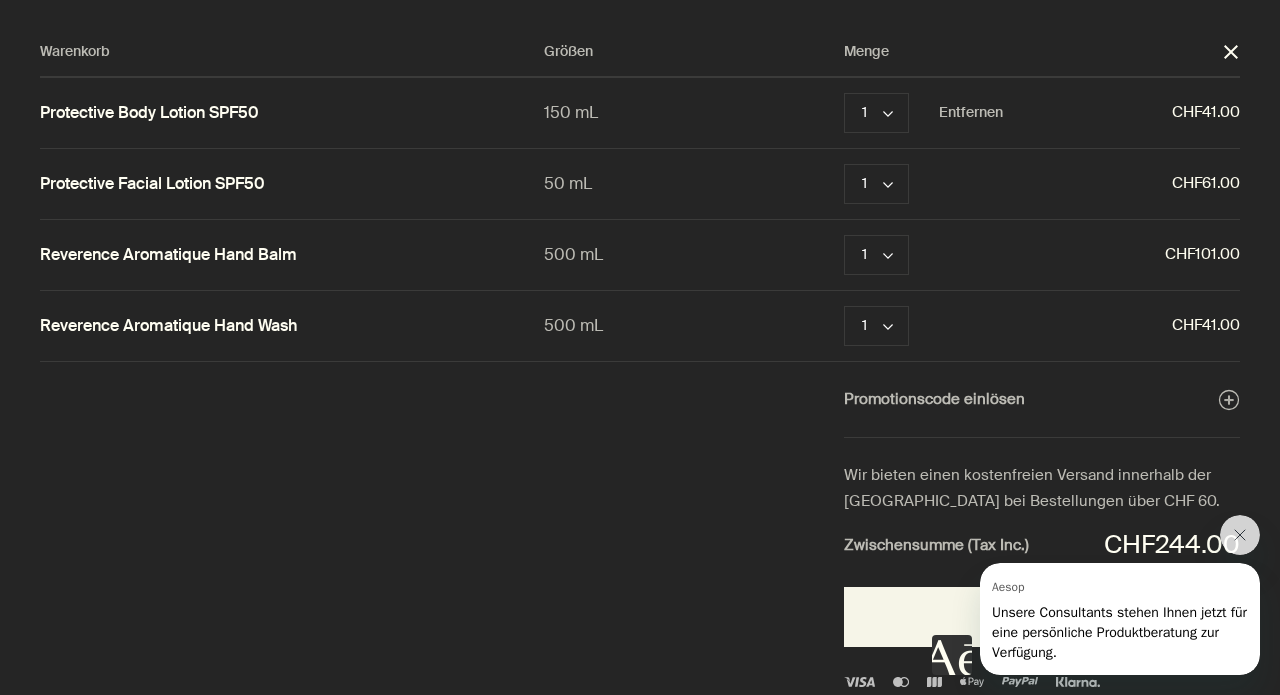 scroll, scrollTop: 0, scrollLeft: 0, axis: both 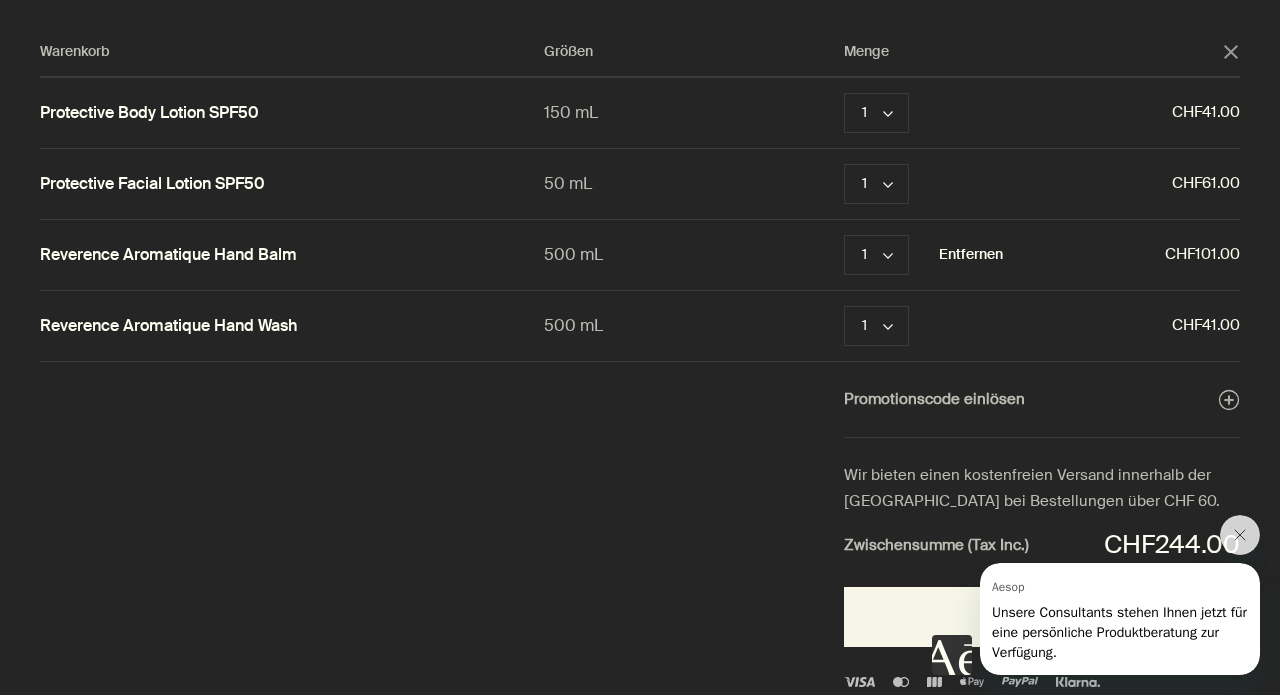 click on "Entfernen" at bounding box center [971, 255] 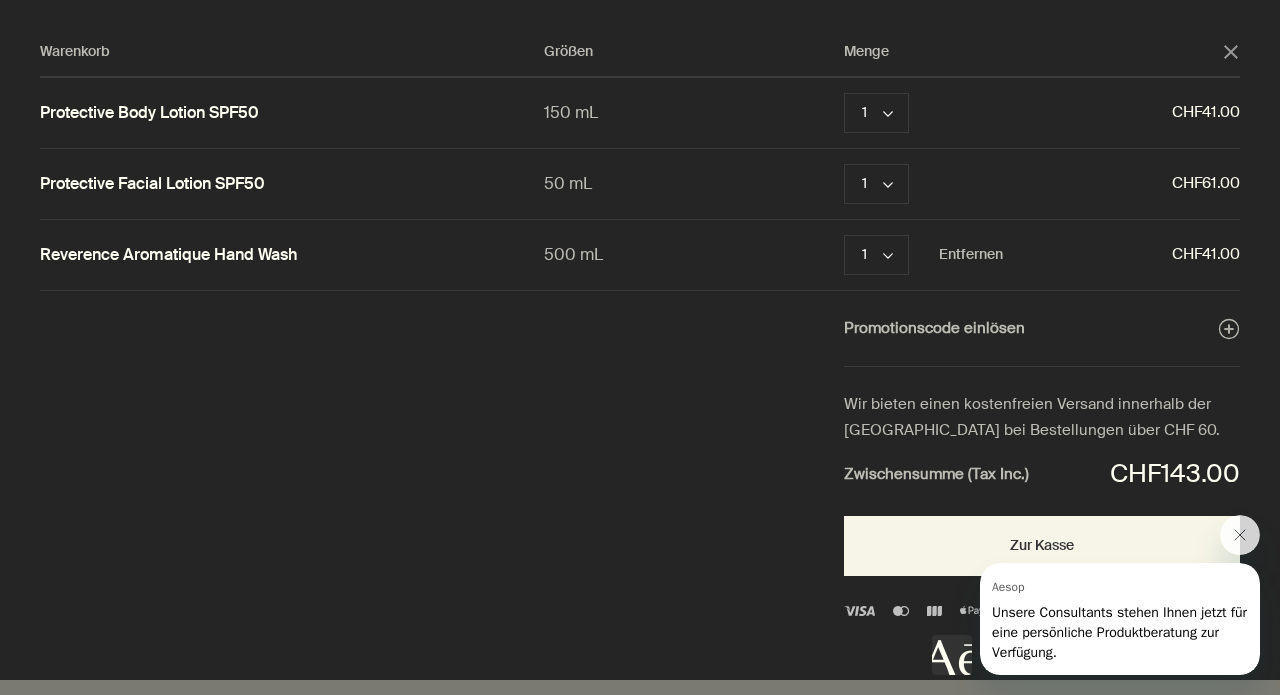 click 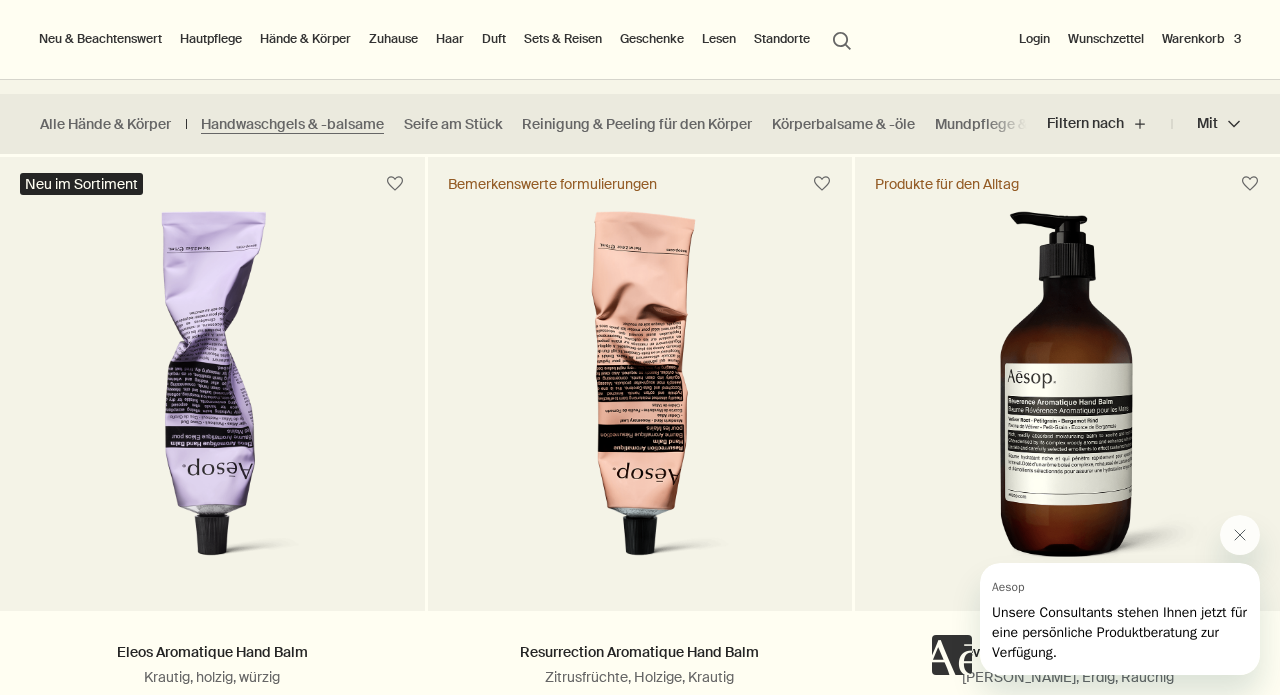 scroll, scrollTop: 379, scrollLeft: 0, axis: vertical 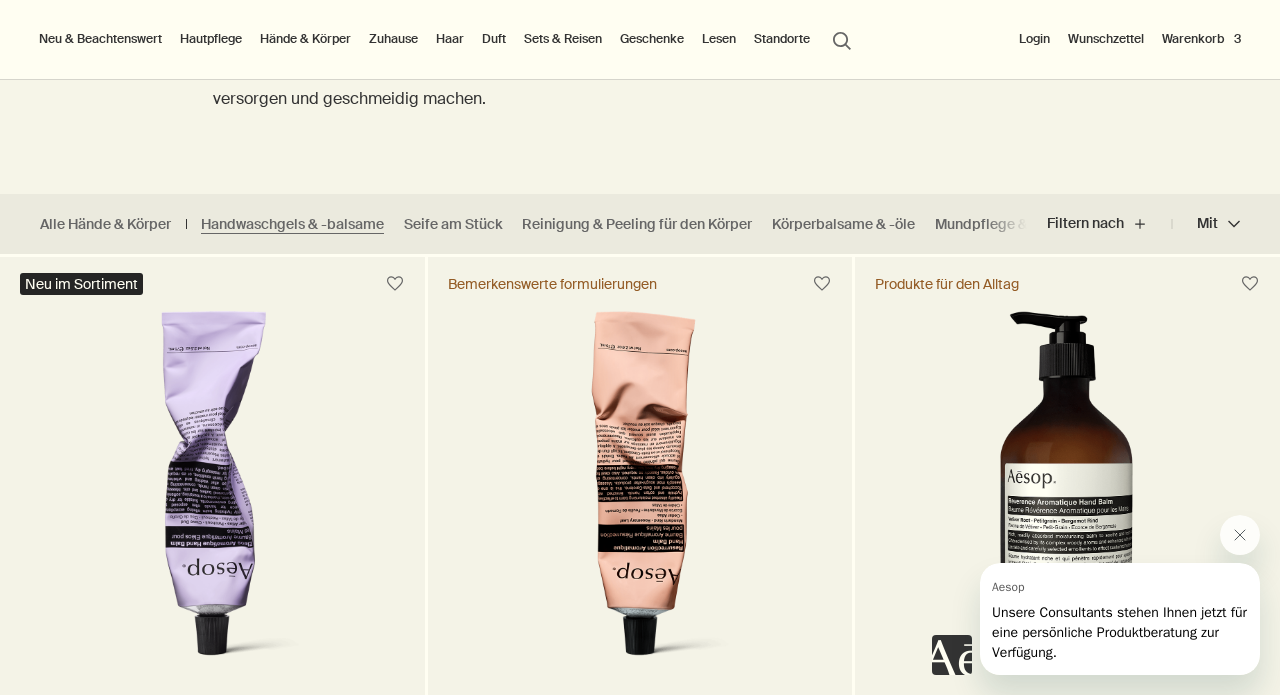 click on "Duft" at bounding box center [494, 39] 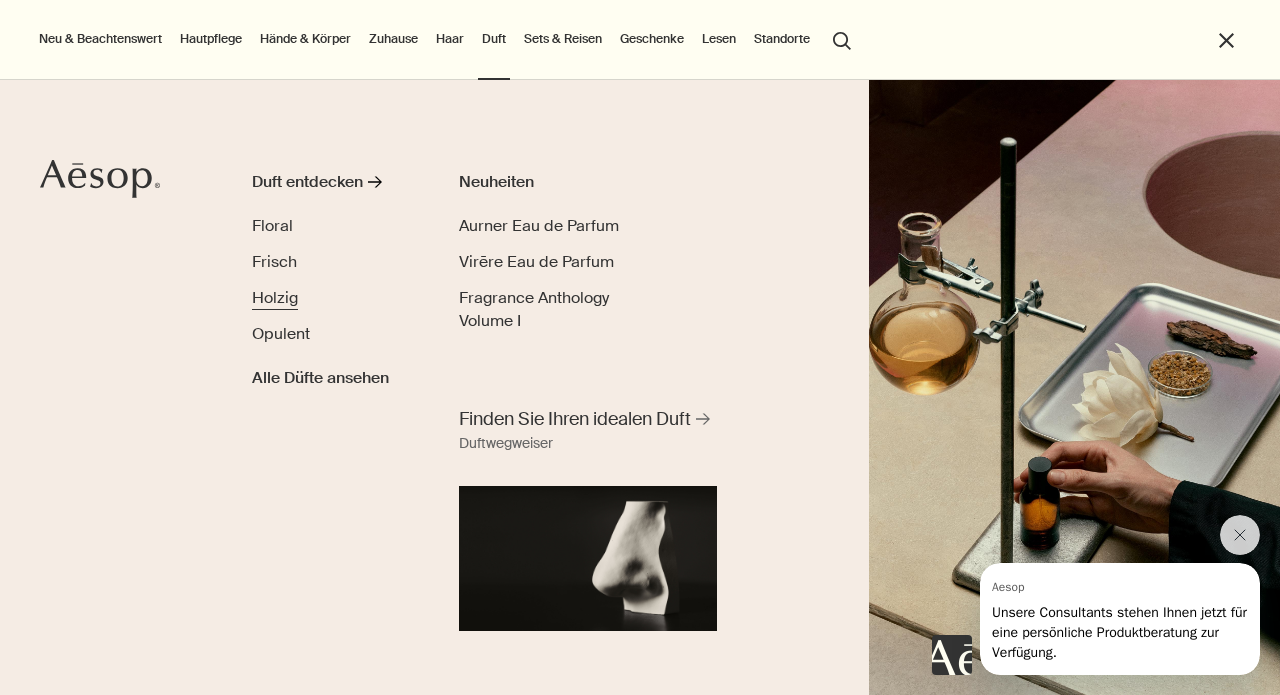 click on "Holzig" at bounding box center (275, 297) 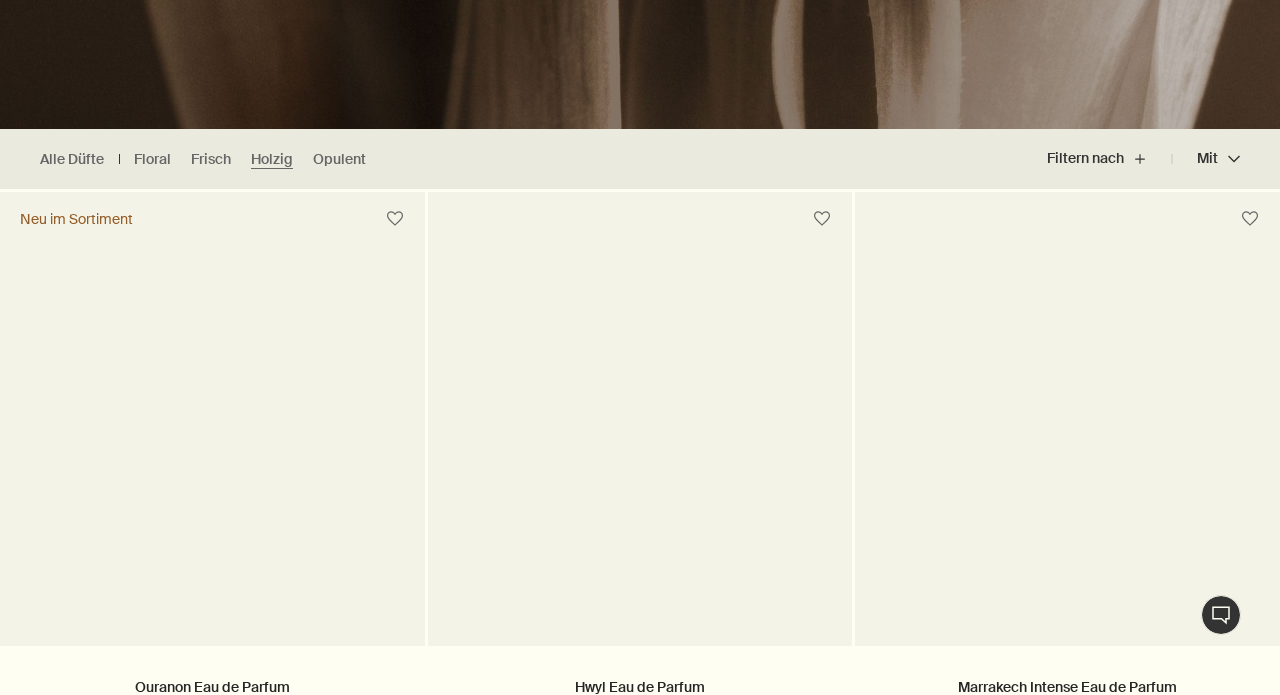 scroll, scrollTop: 556, scrollLeft: 0, axis: vertical 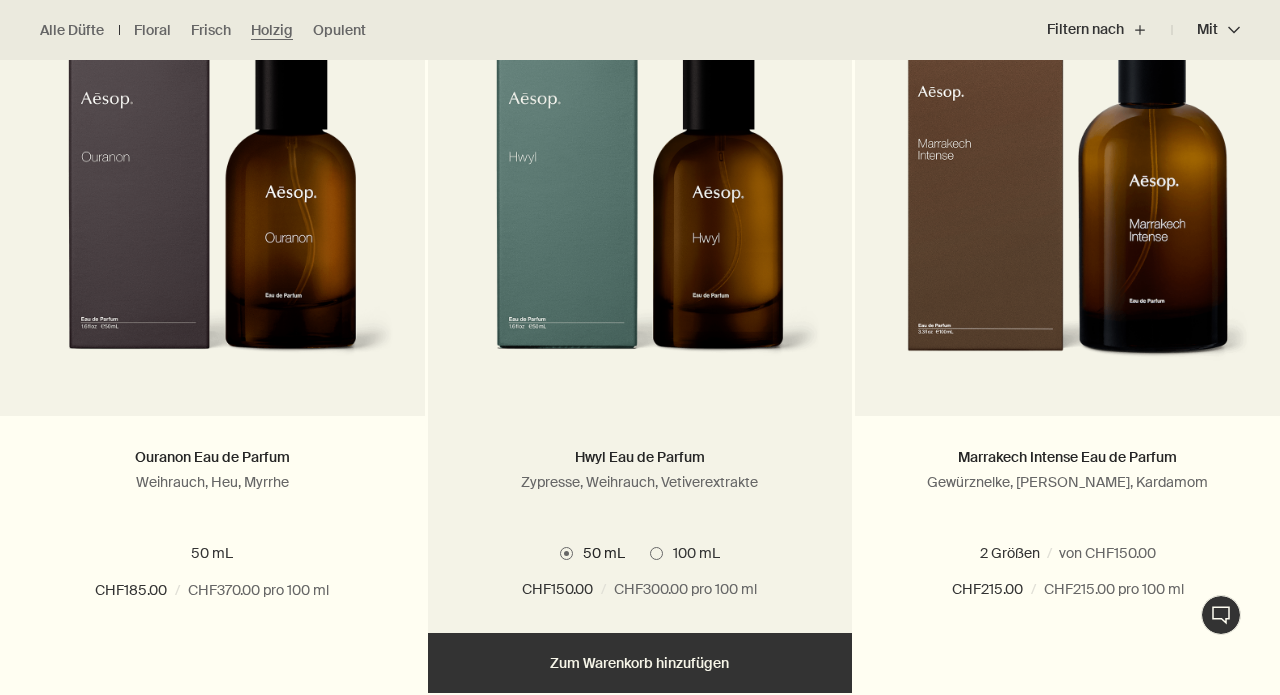 click at bounding box center [656, 553] 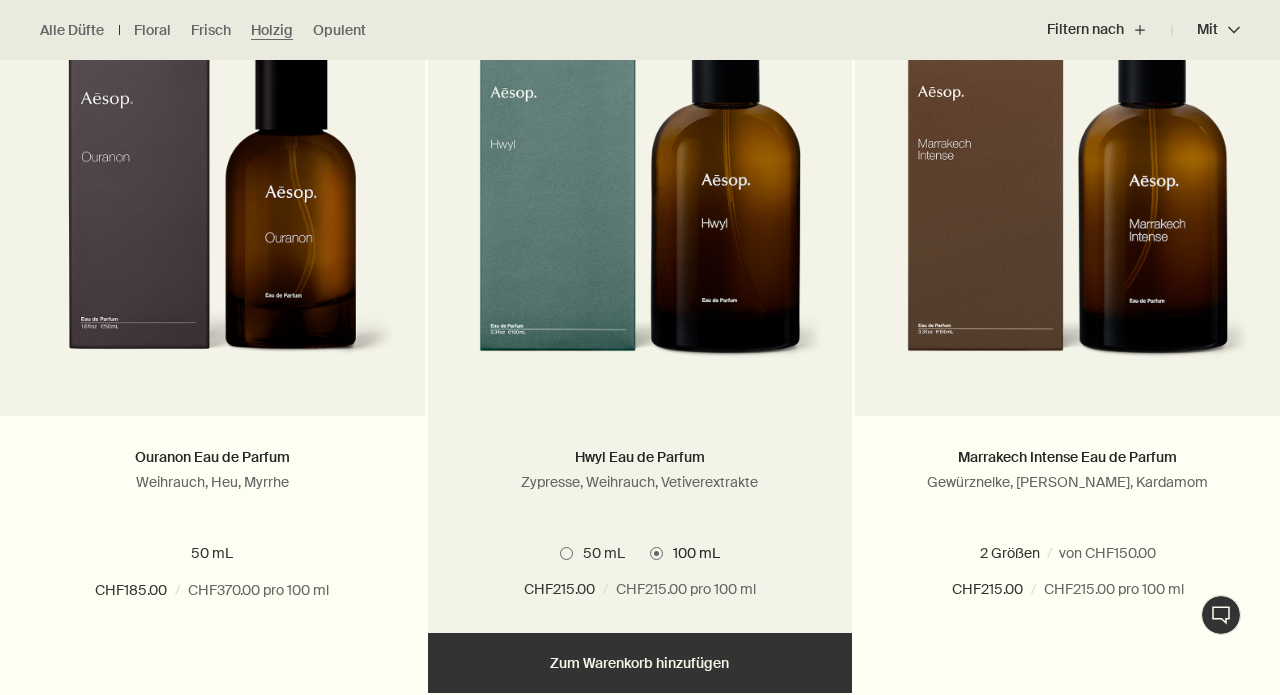 click at bounding box center (566, 553) 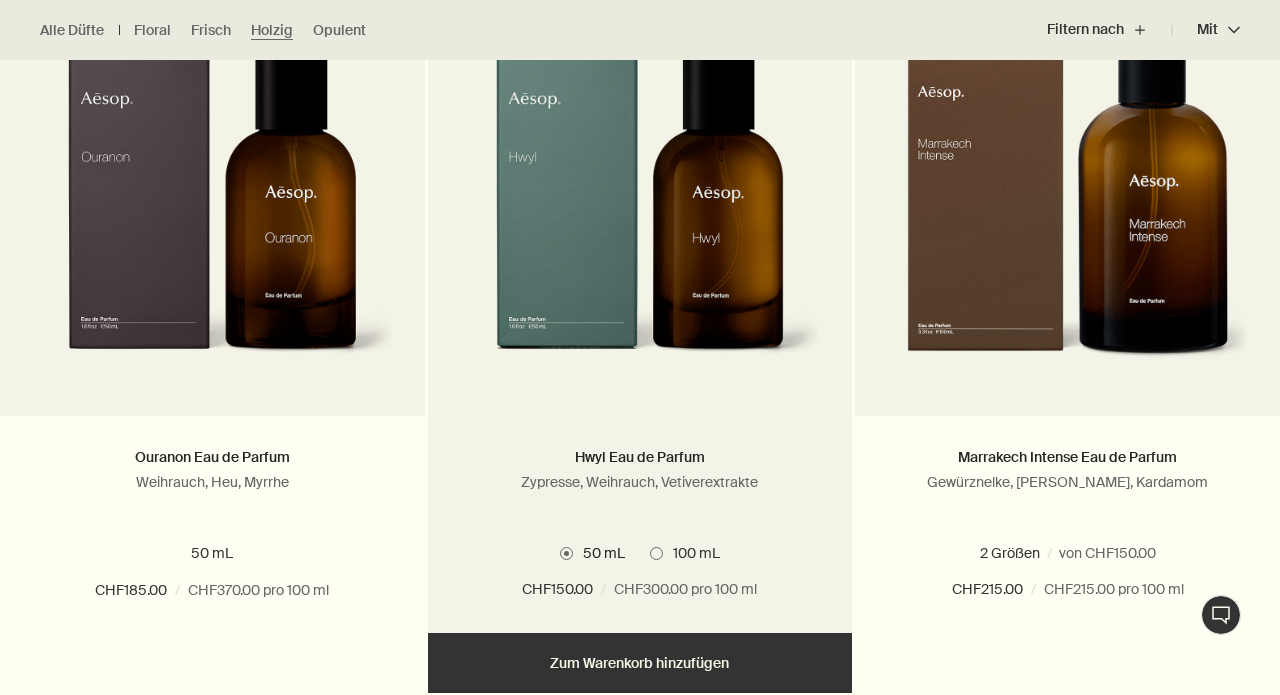 click at bounding box center [656, 553] 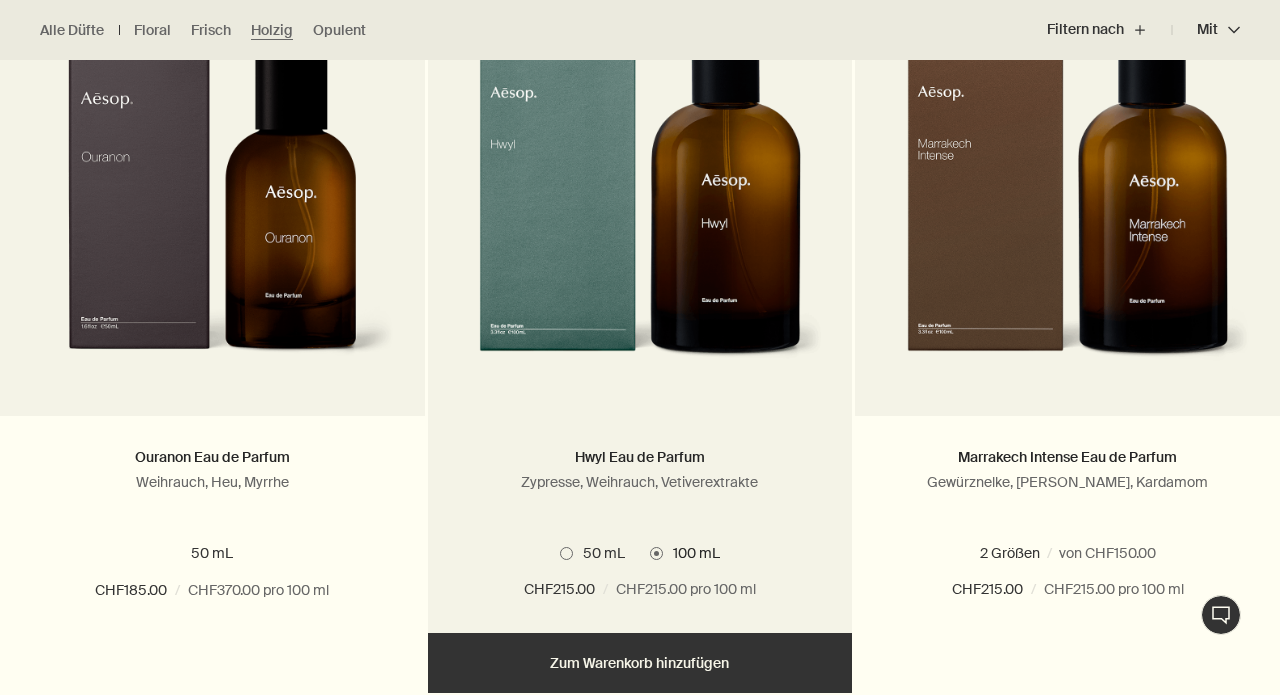 click at bounding box center (566, 553) 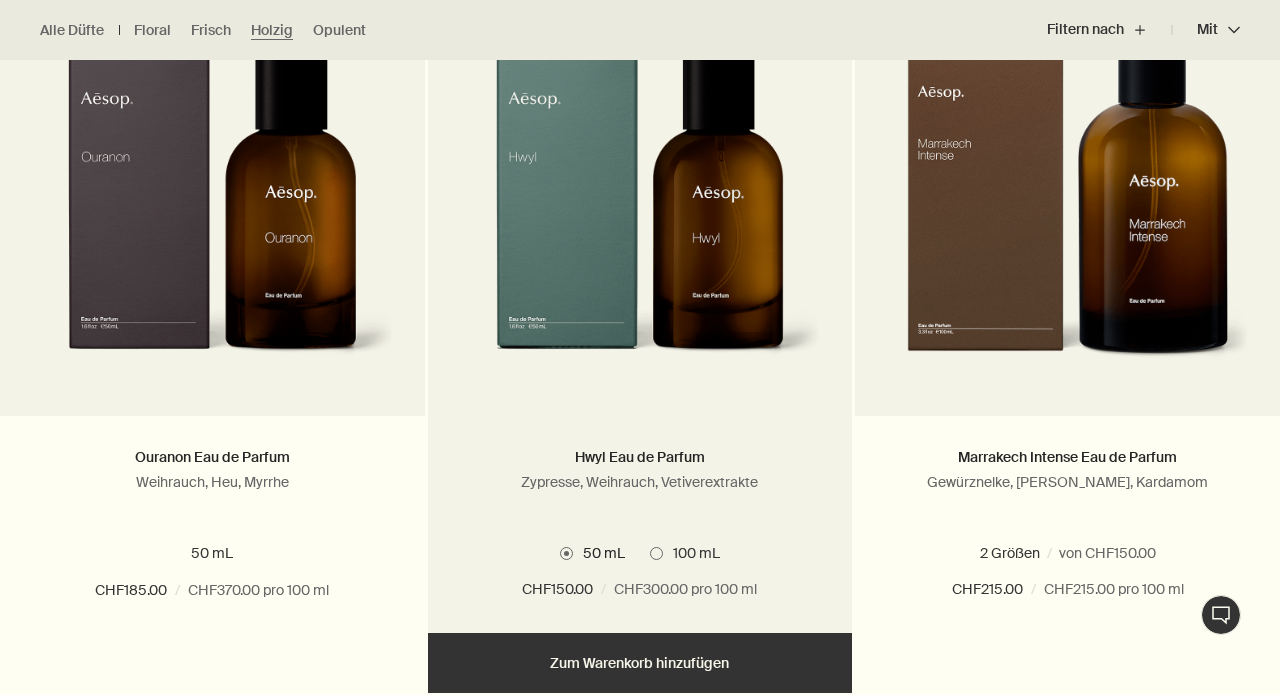 click on "50 mL 100 mL" at bounding box center (640, 553) 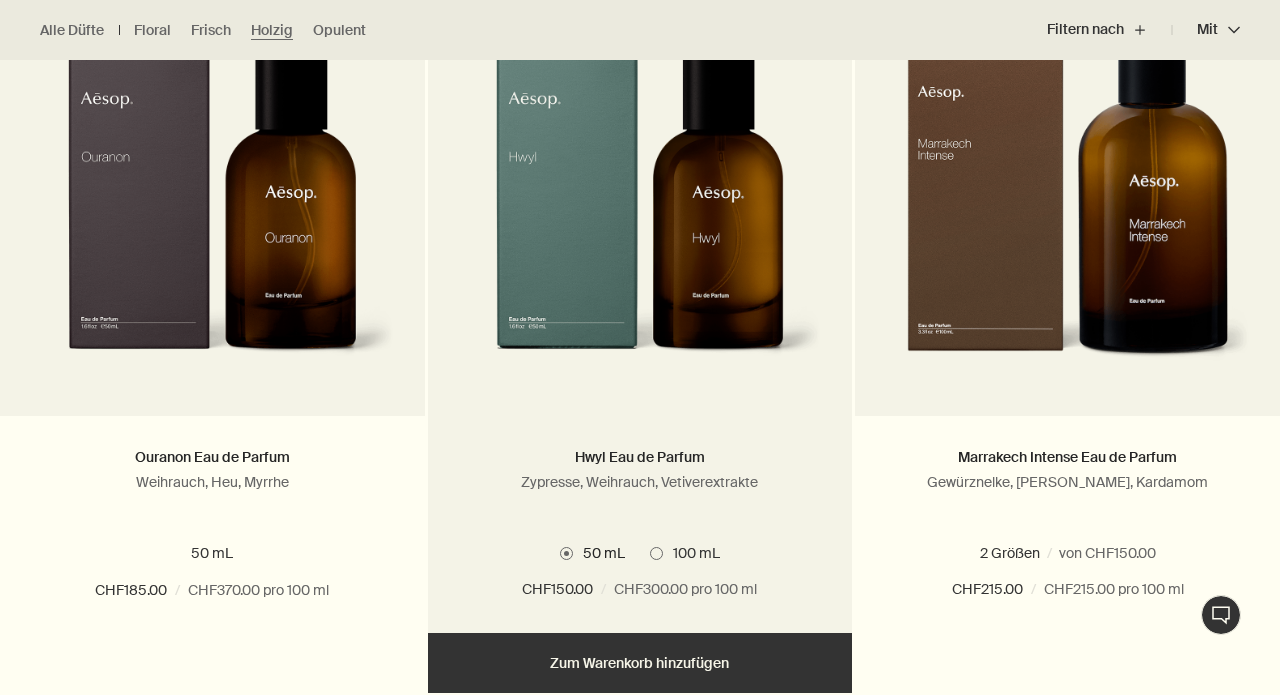 click at bounding box center (656, 553) 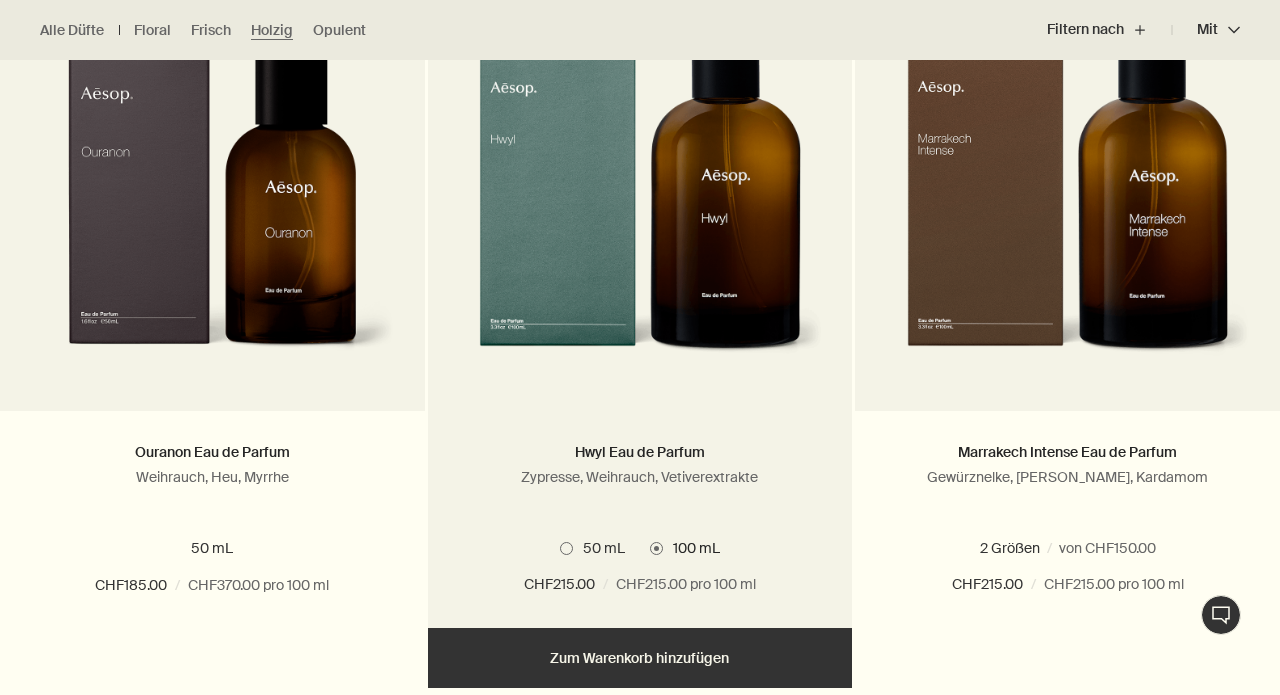 scroll, scrollTop: 717, scrollLeft: 0, axis: vertical 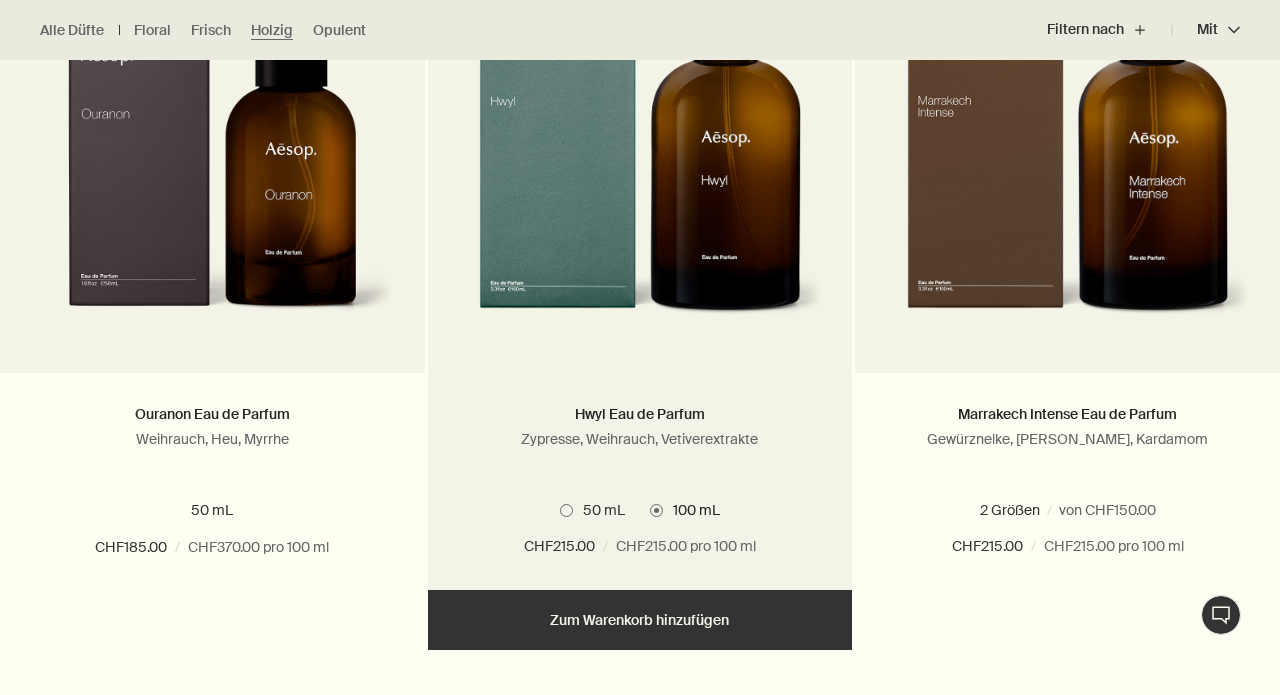 click on "Hinzufügen Zum Warenkorb hinzufügen" at bounding box center (640, 620) 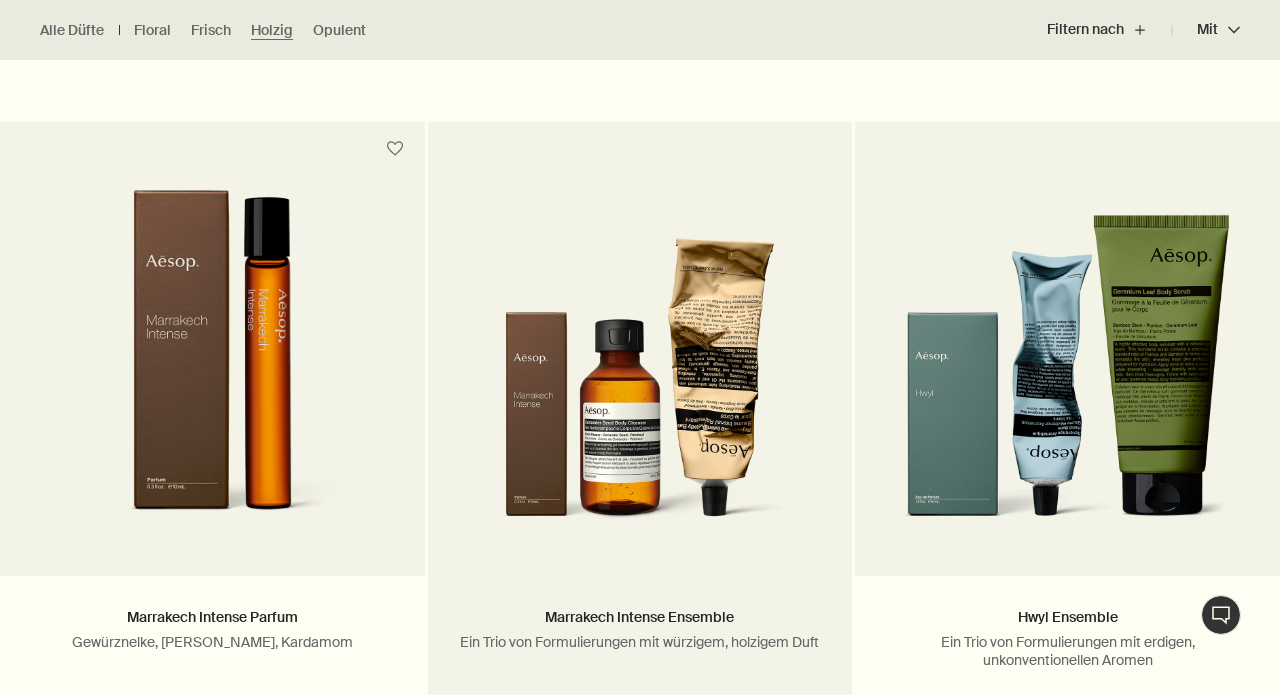 scroll, scrollTop: 1303, scrollLeft: 1, axis: both 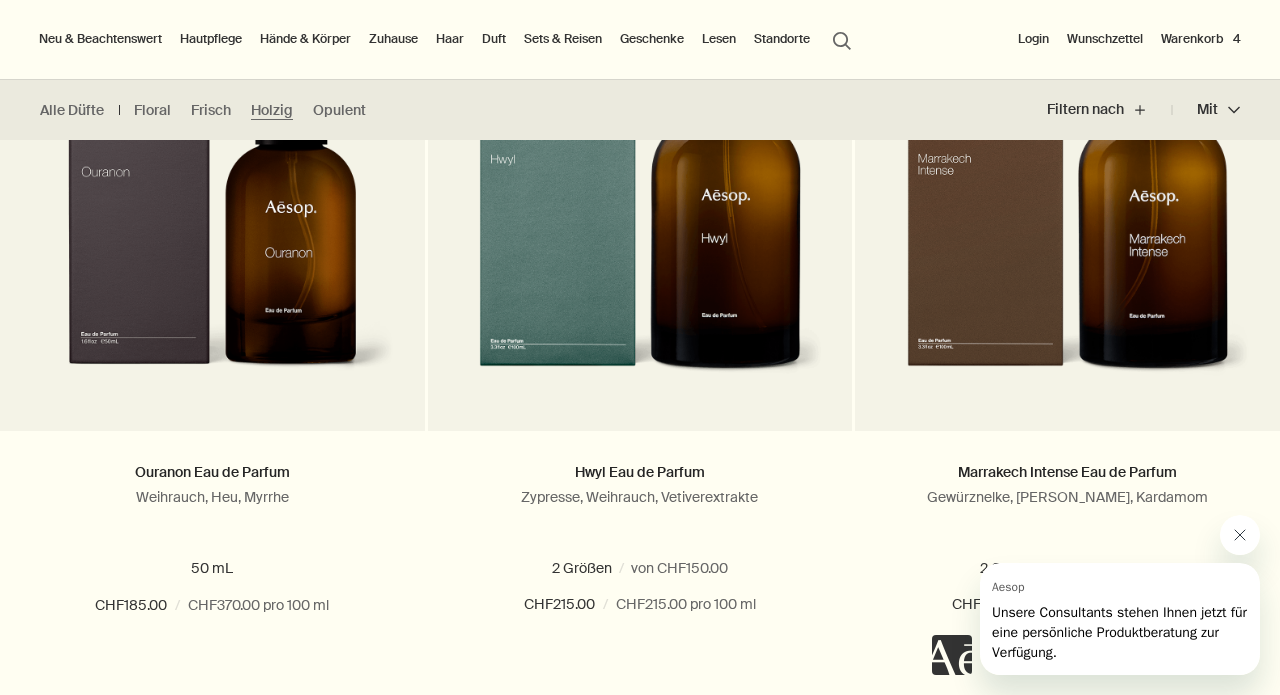 click at bounding box center (1240, 535) 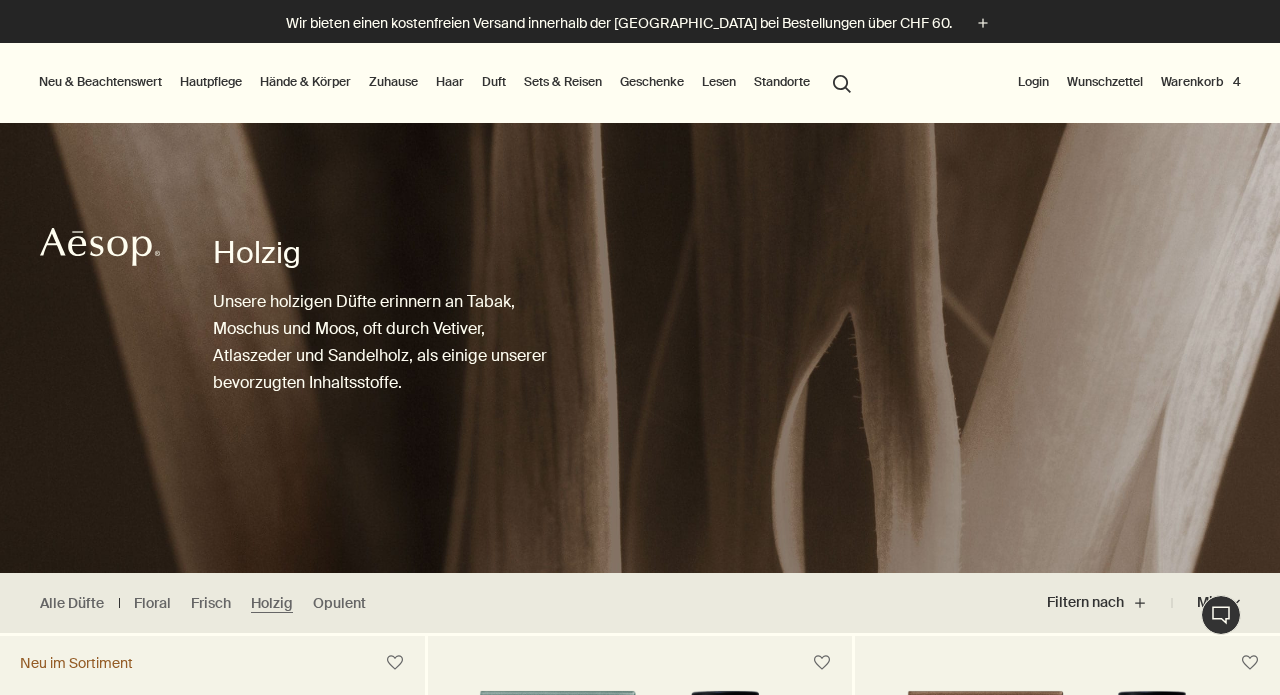 scroll, scrollTop: 0, scrollLeft: 0, axis: both 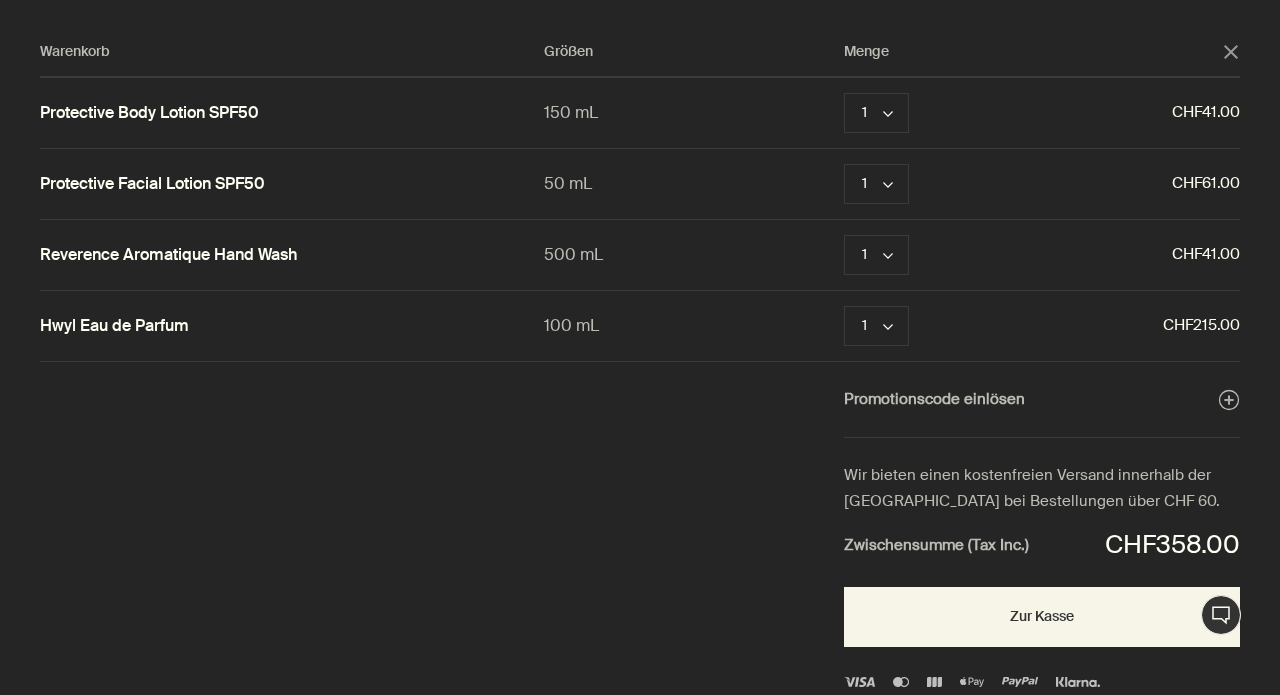 click 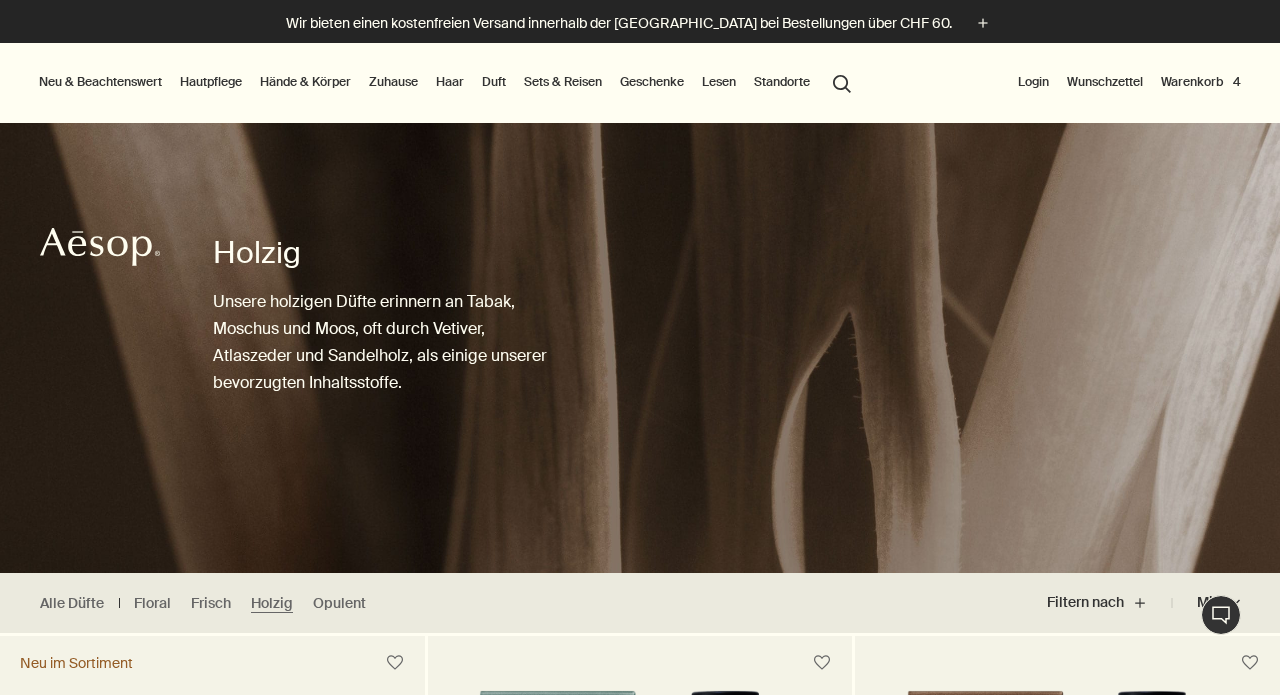 click on "Hautpflege" at bounding box center (211, 82) 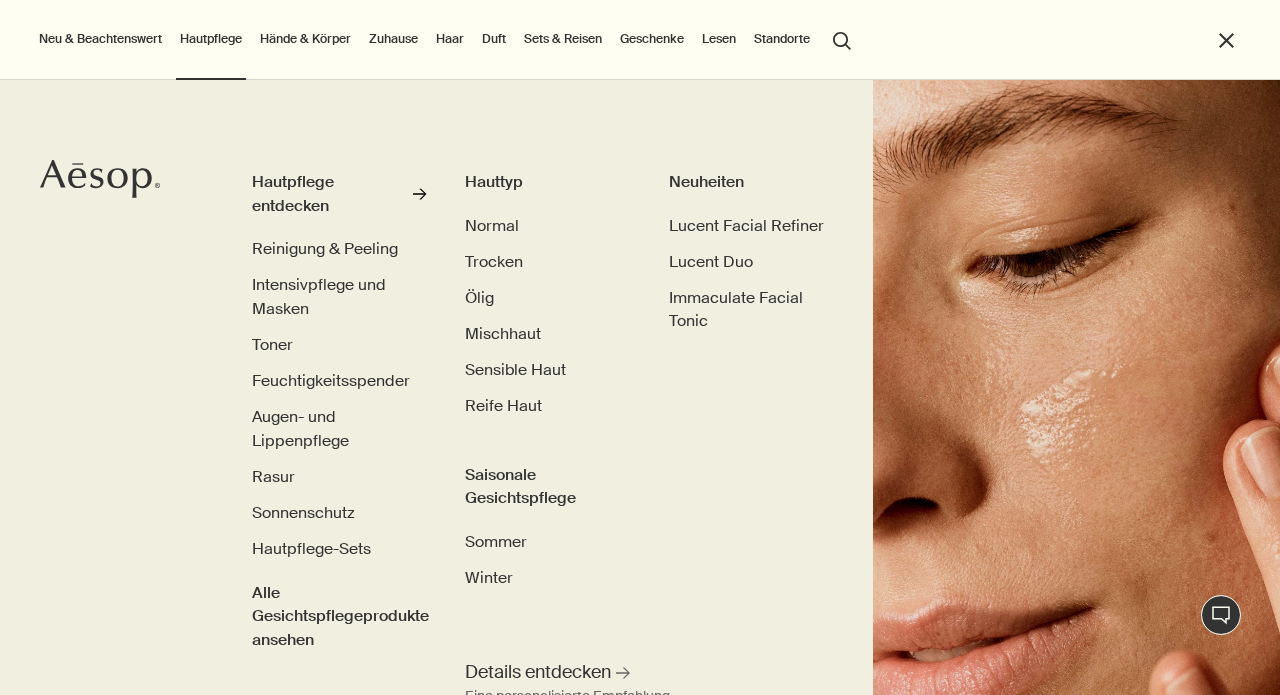 click on "Neu & Beachtenswert" at bounding box center (100, 39) 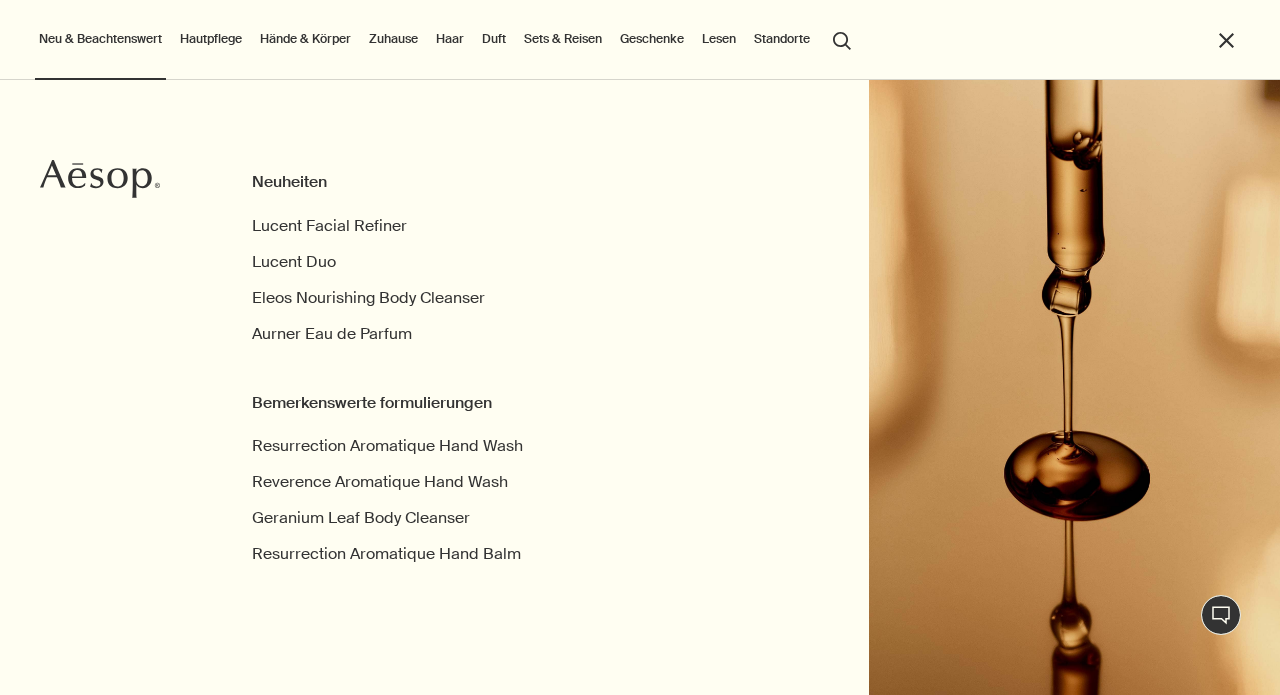 click on "Zuhause" at bounding box center (393, 39) 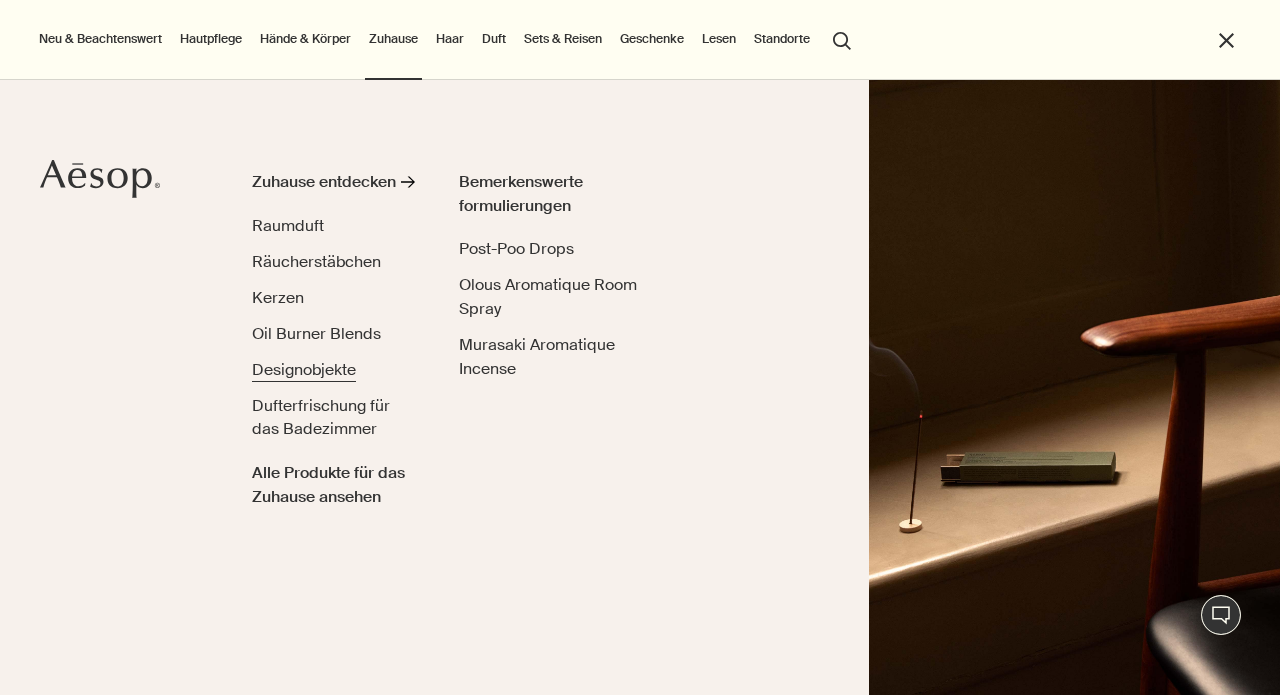 click on "Designobjekte" at bounding box center [304, 369] 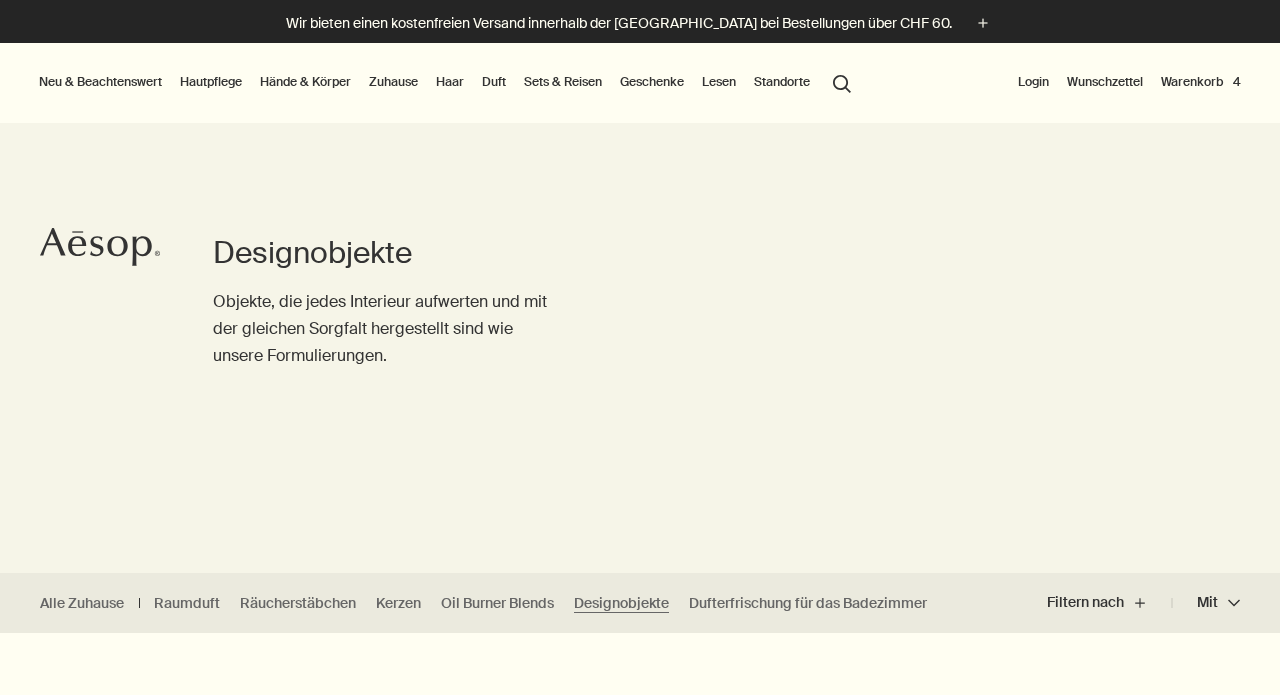 scroll, scrollTop: 21, scrollLeft: 0, axis: vertical 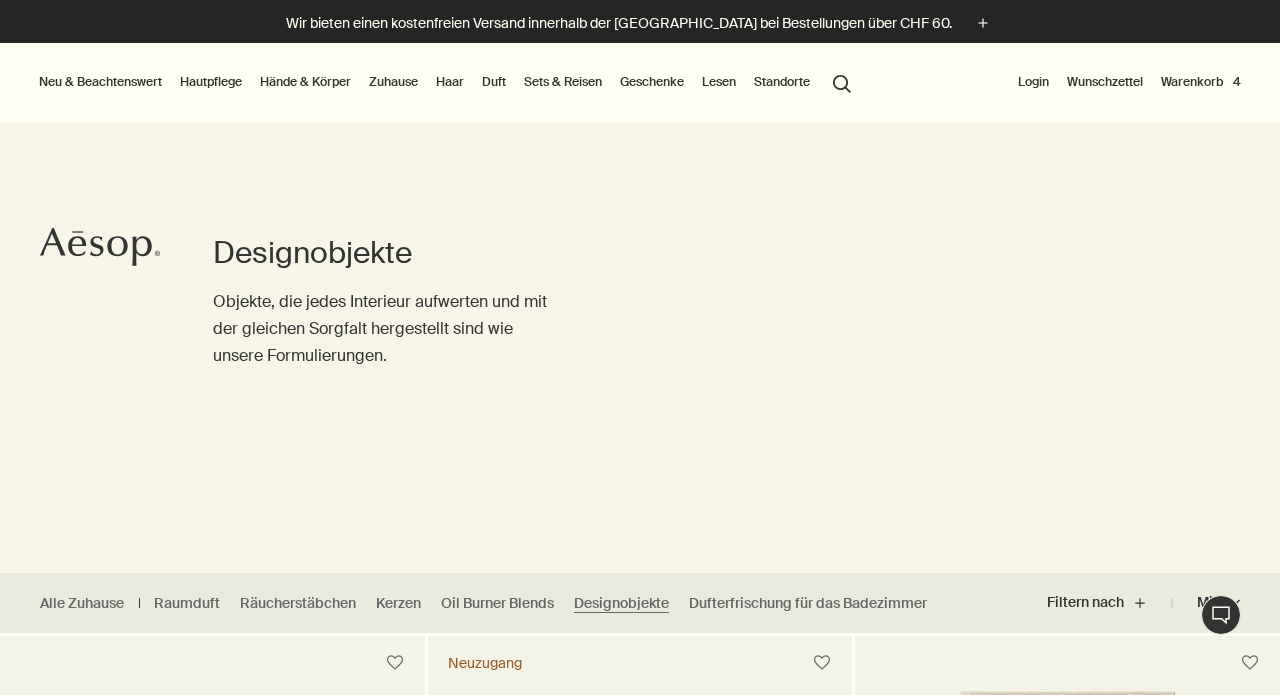 click on "Warenkorb 4" at bounding box center (1201, 82) 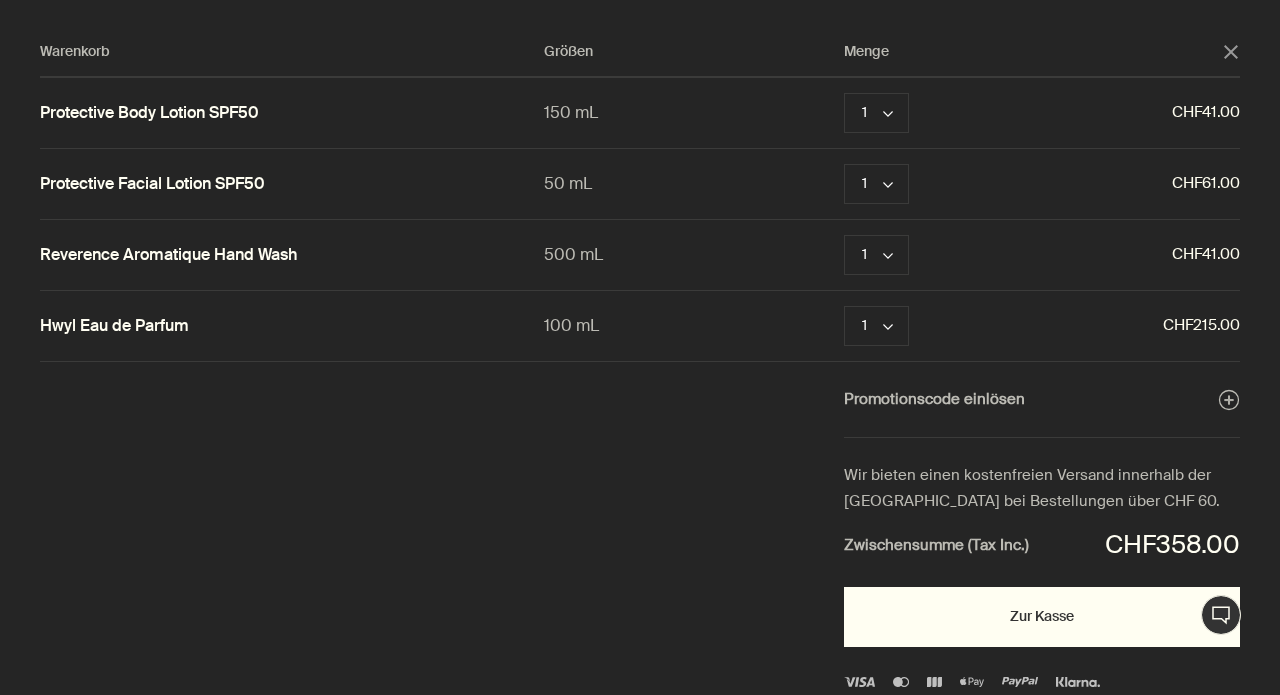 click on "Zur Kasse" at bounding box center [1042, 617] 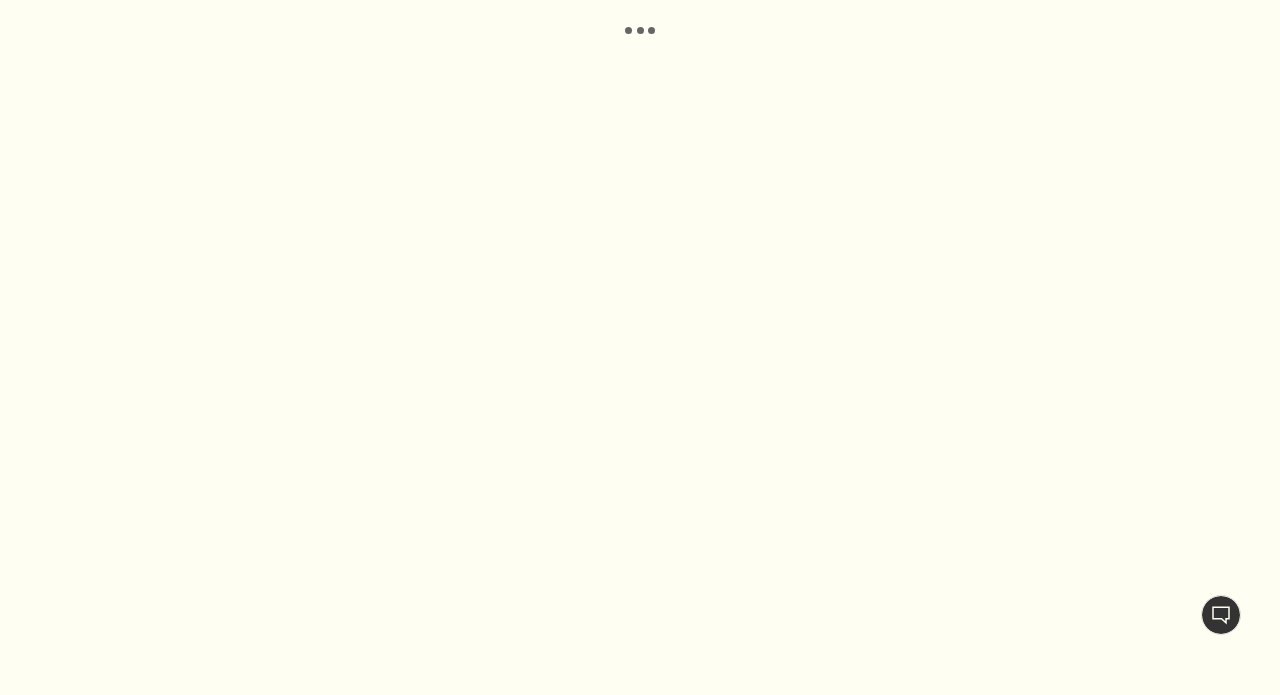 scroll, scrollTop: 0, scrollLeft: 0, axis: both 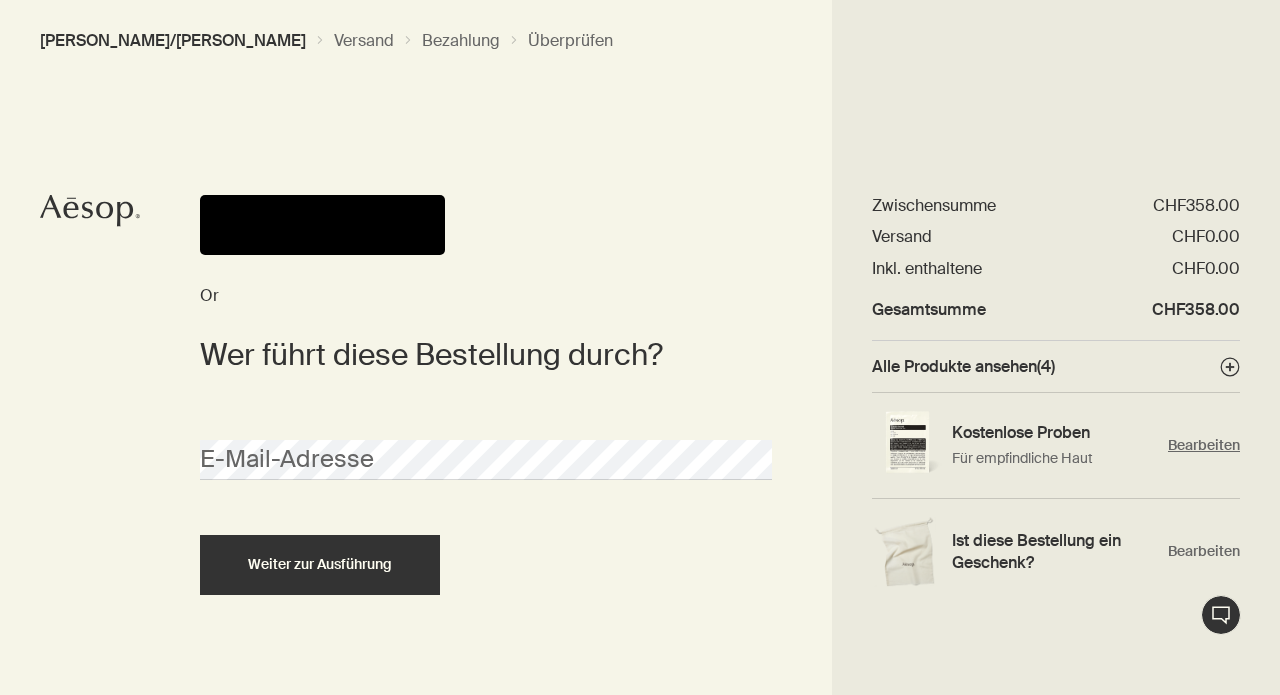 click on "Bearbeiten" at bounding box center [1204, 445] 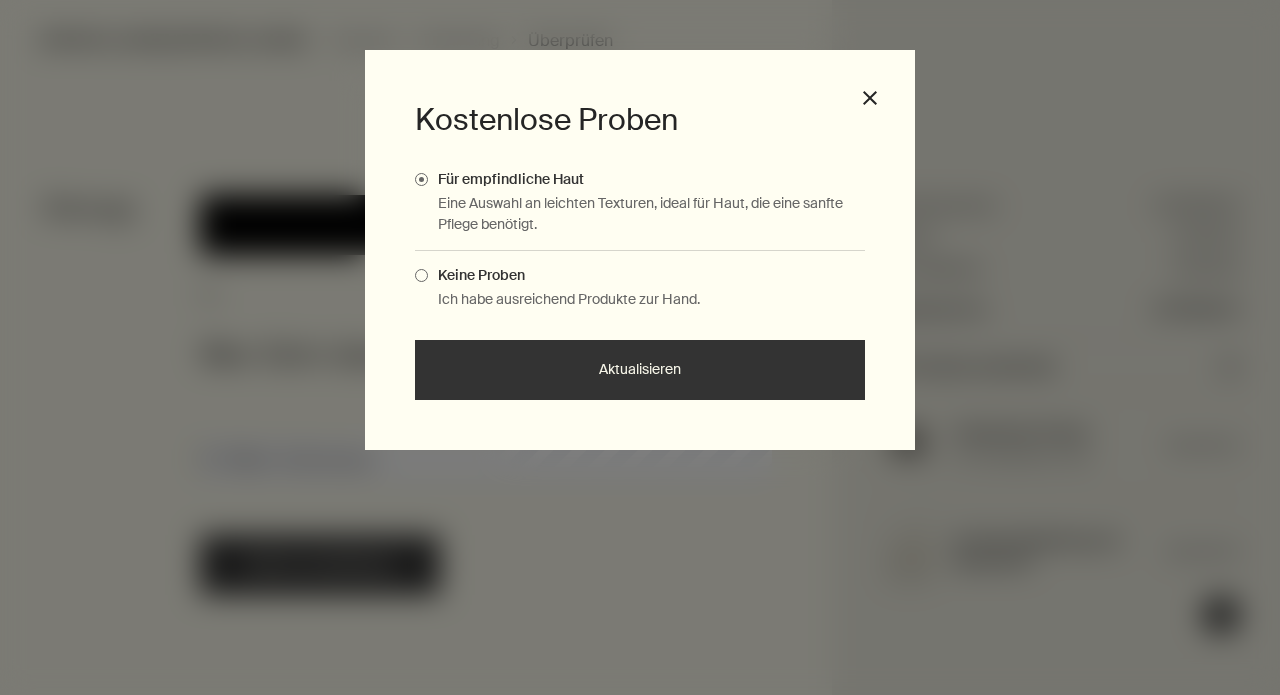 click on "Aktualisieren" at bounding box center [640, 370] 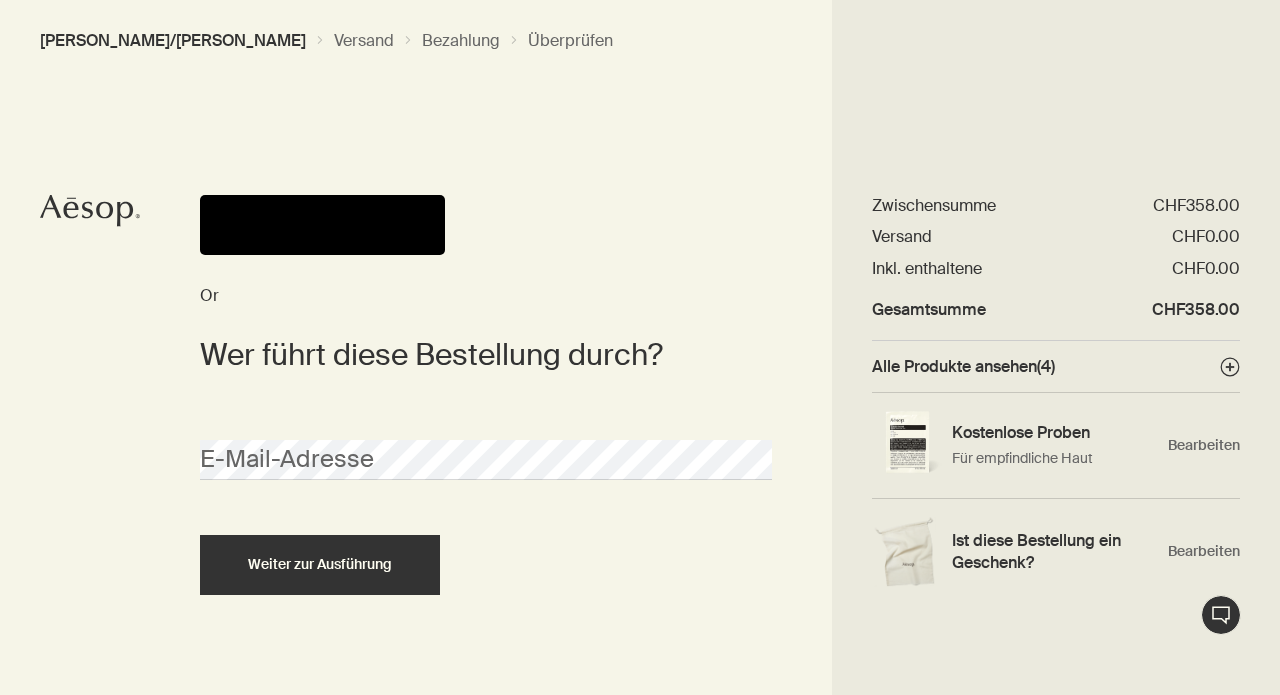 click at bounding box center [322, 225] 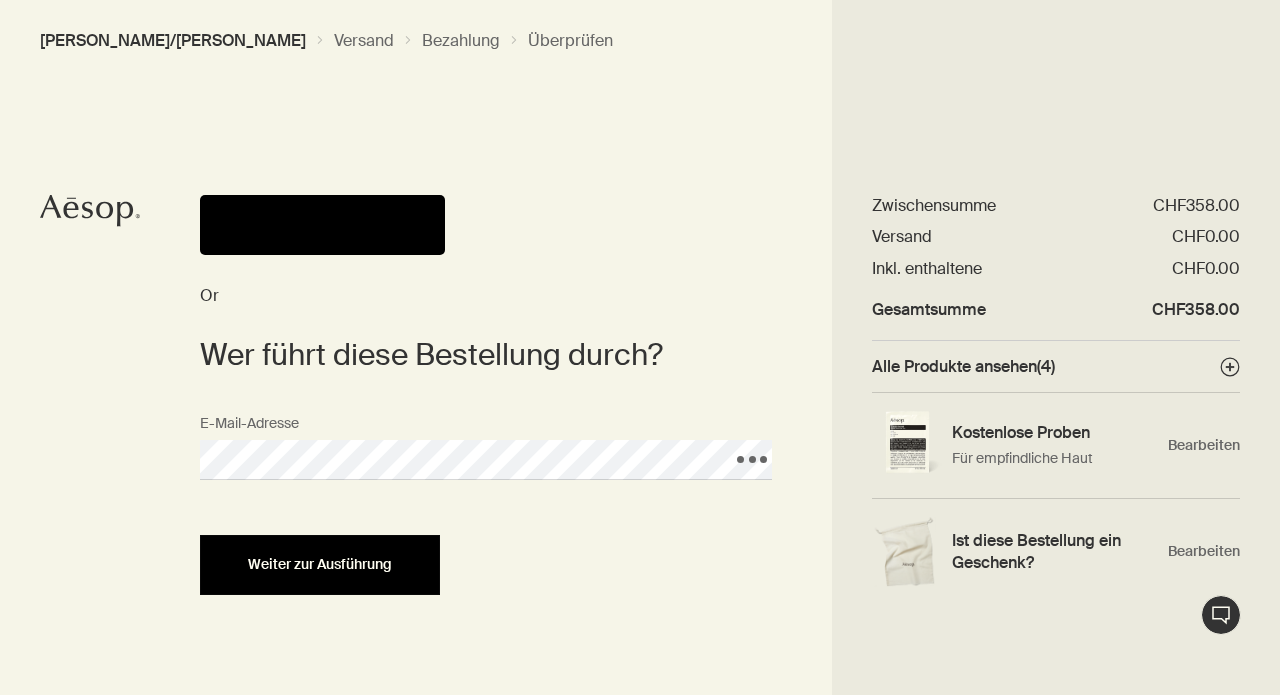 click on "Weiter zur Ausführung" at bounding box center (320, 564) 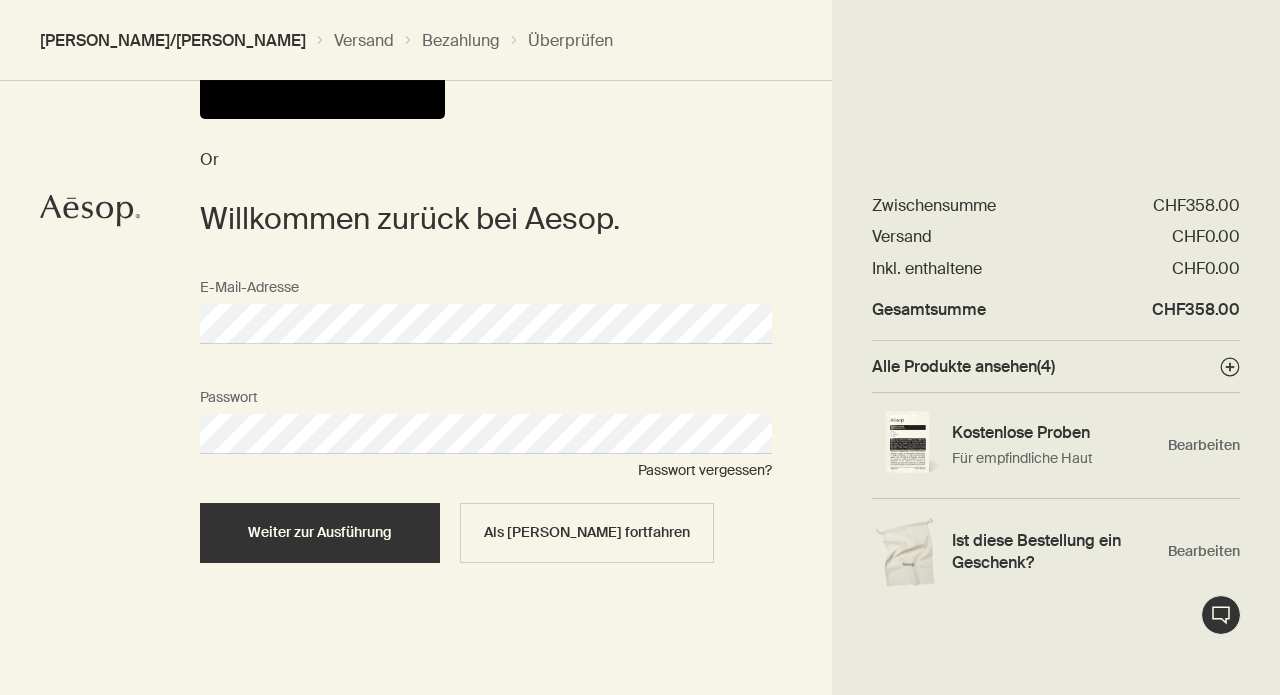 scroll, scrollTop: 135, scrollLeft: 0, axis: vertical 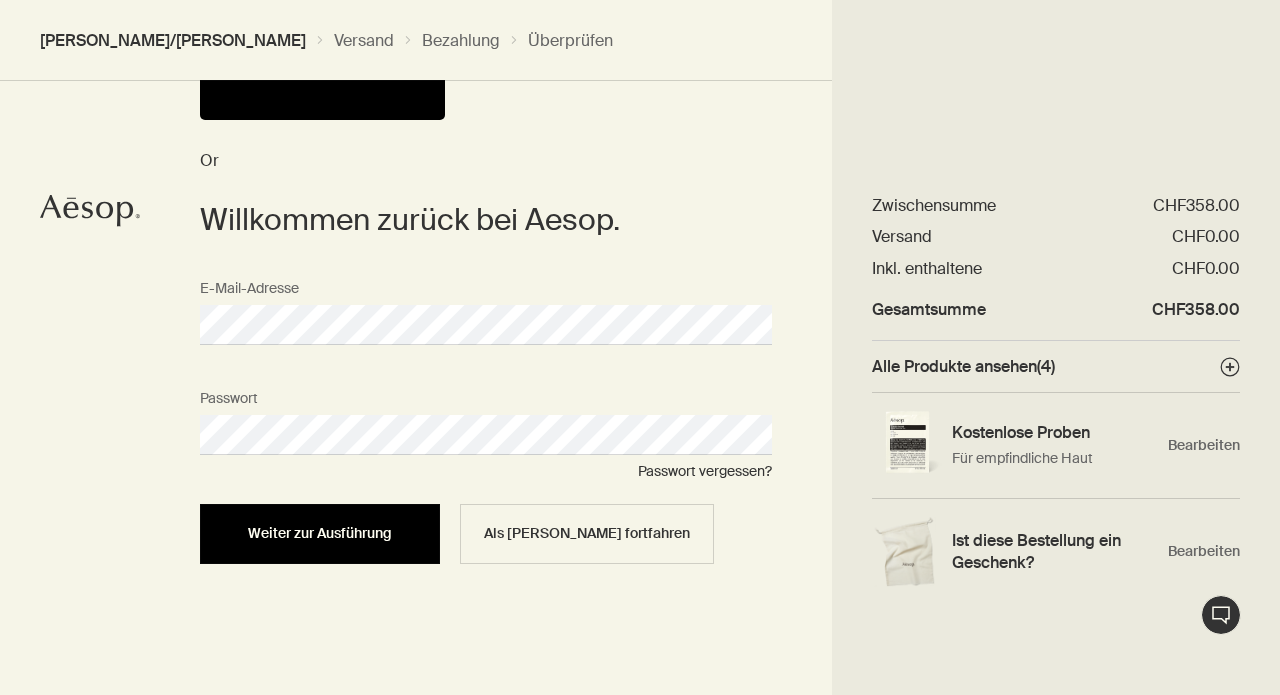 click on "Weiter zur Ausführung" at bounding box center (320, 534) 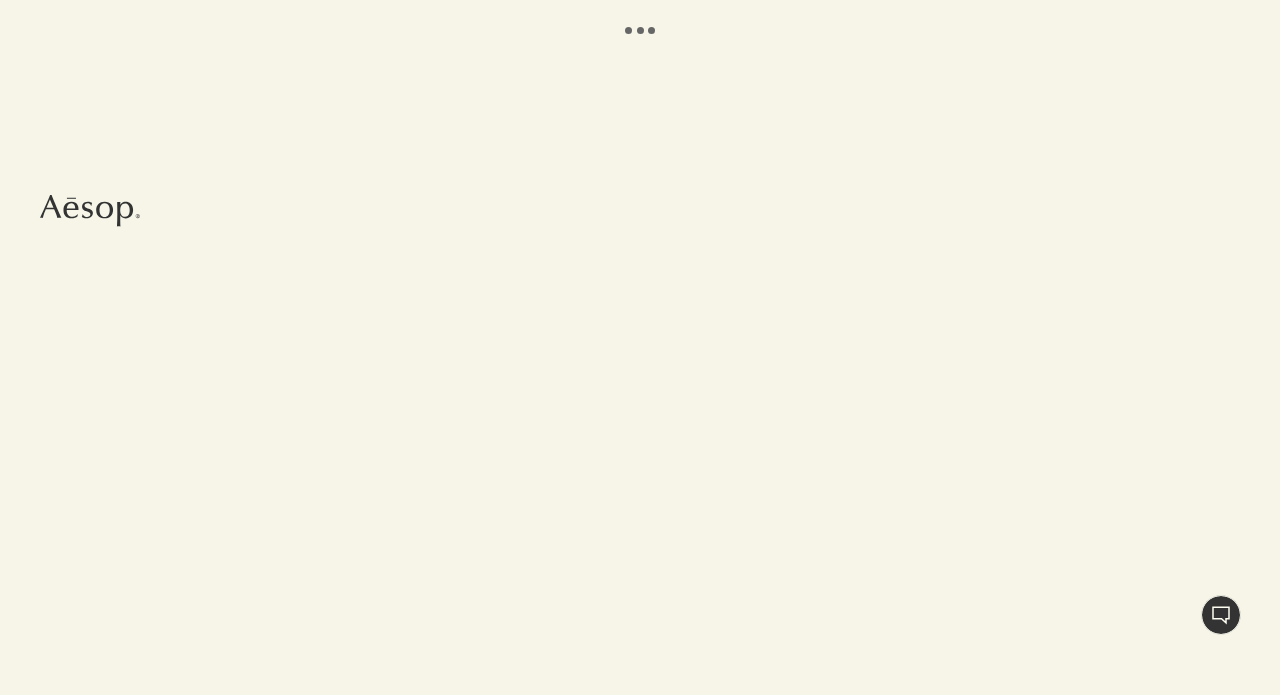 scroll, scrollTop: 0, scrollLeft: 0, axis: both 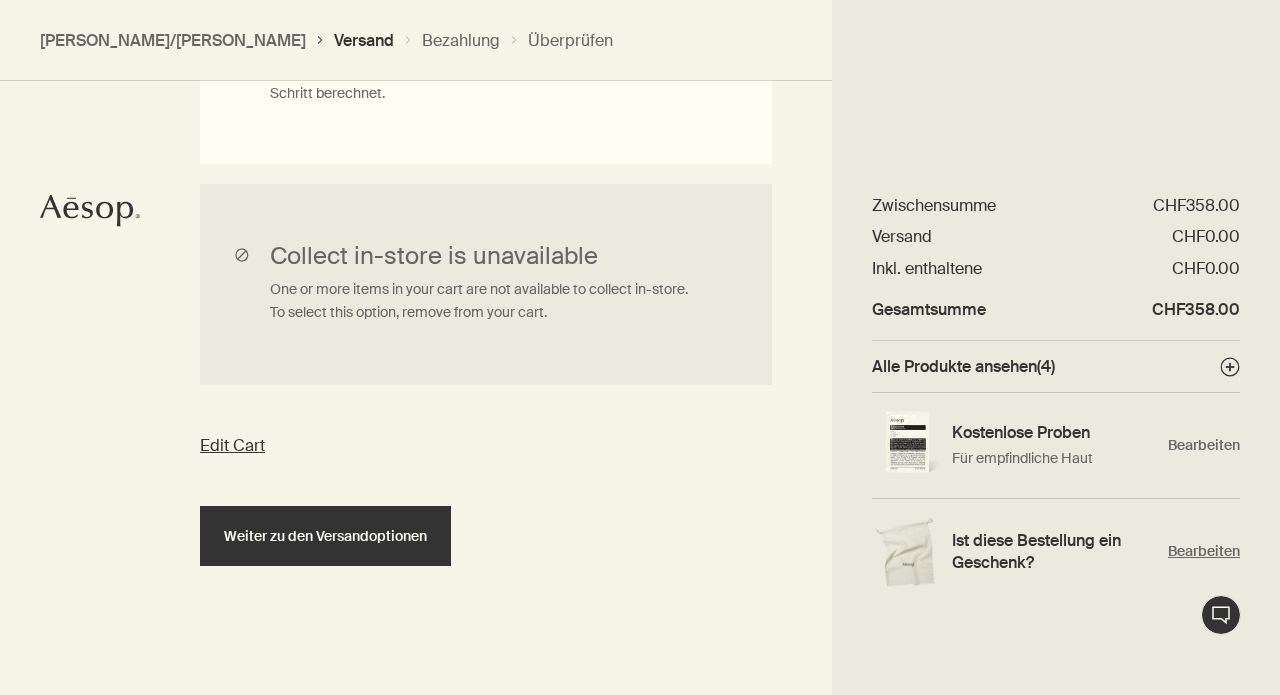 click on "Bearbeiten" at bounding box center (1204, 551) 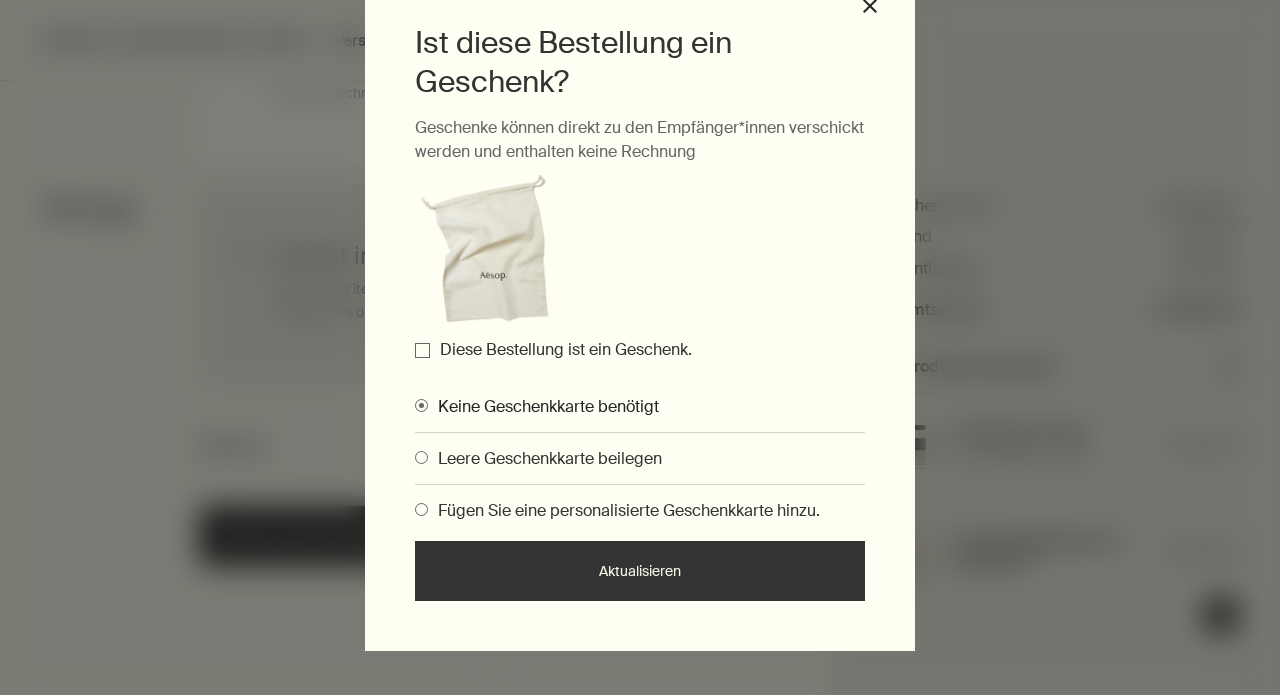scroll, scrollTop: 97, scrollLeft: 0, axis: vertical 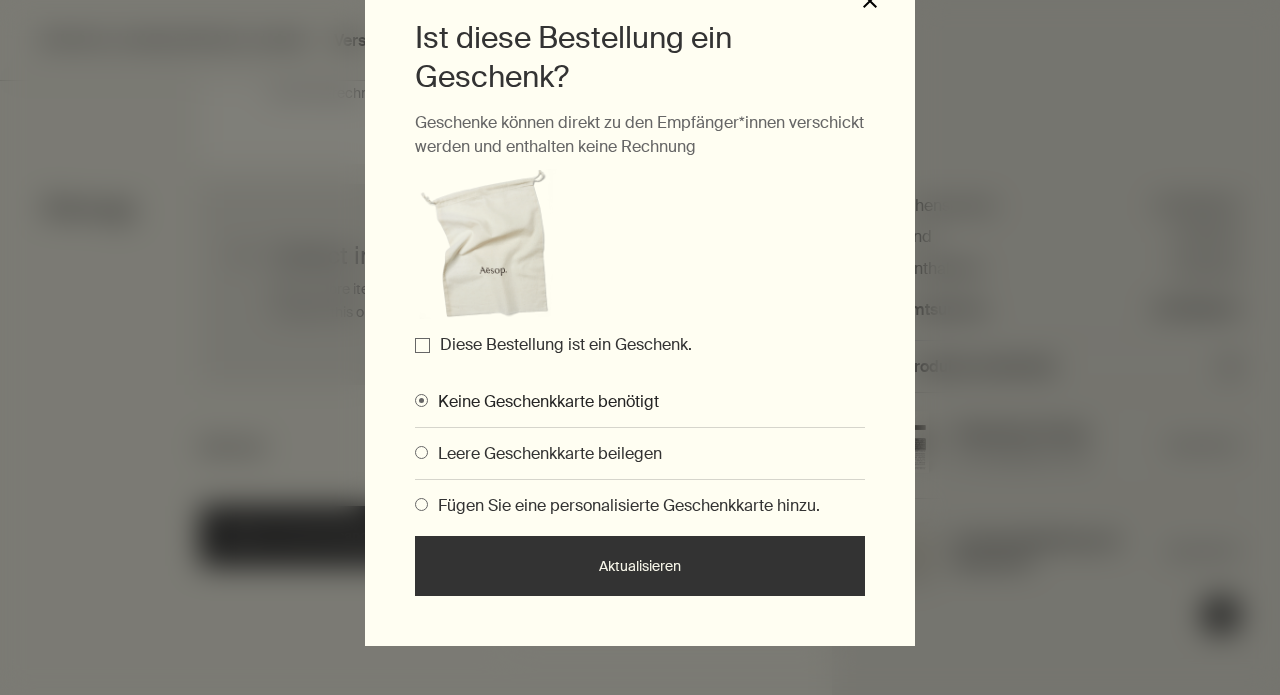 click on "close" at bounding box center [870, 1] 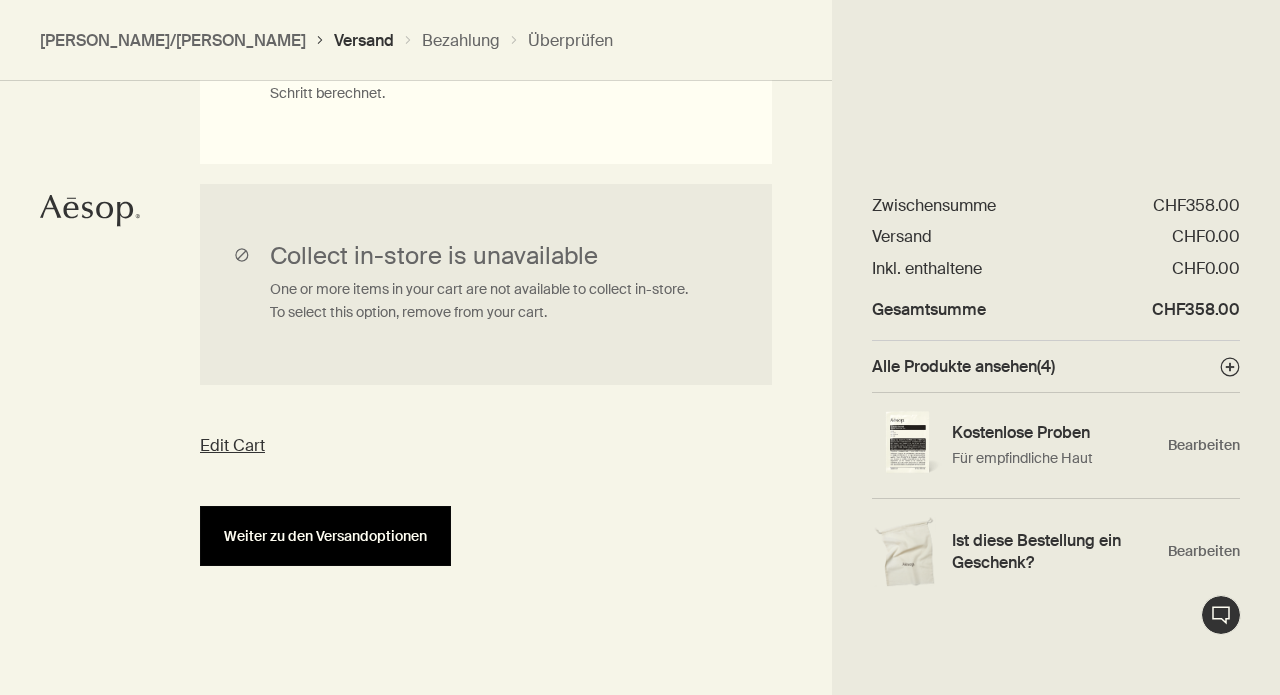 click on "Weiter zu den Versandoptionen" at bounding box center (325, 536) 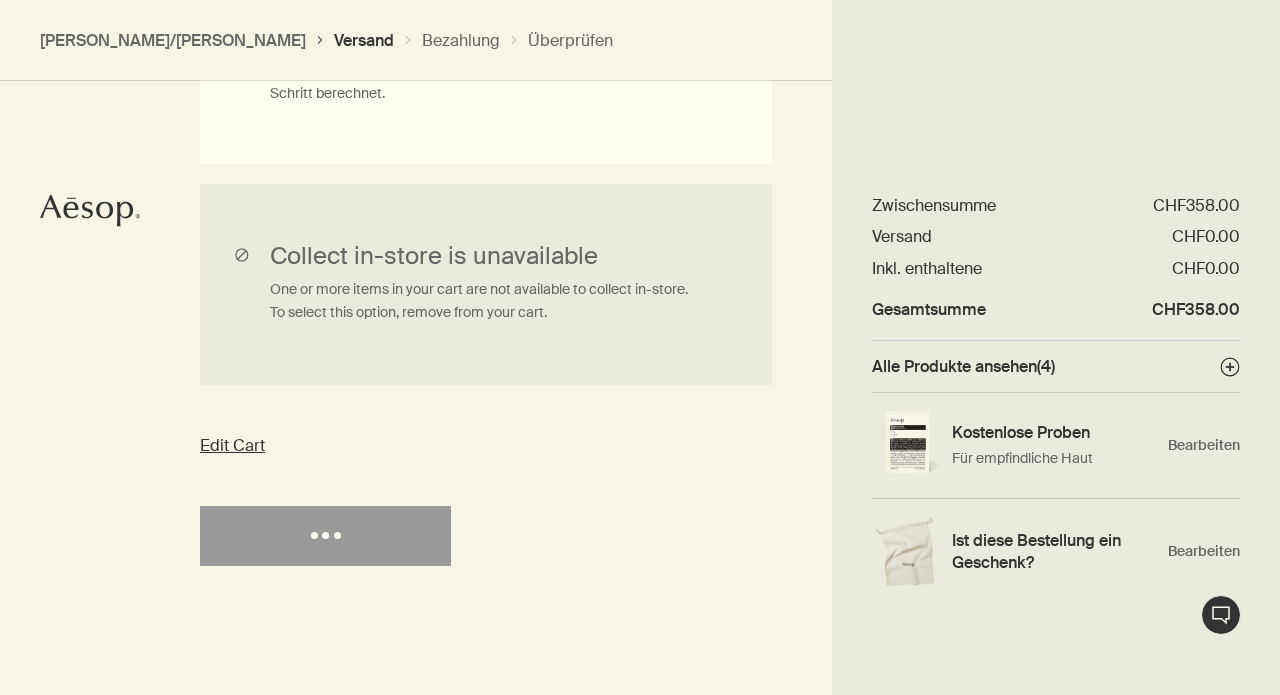 select on "CH" 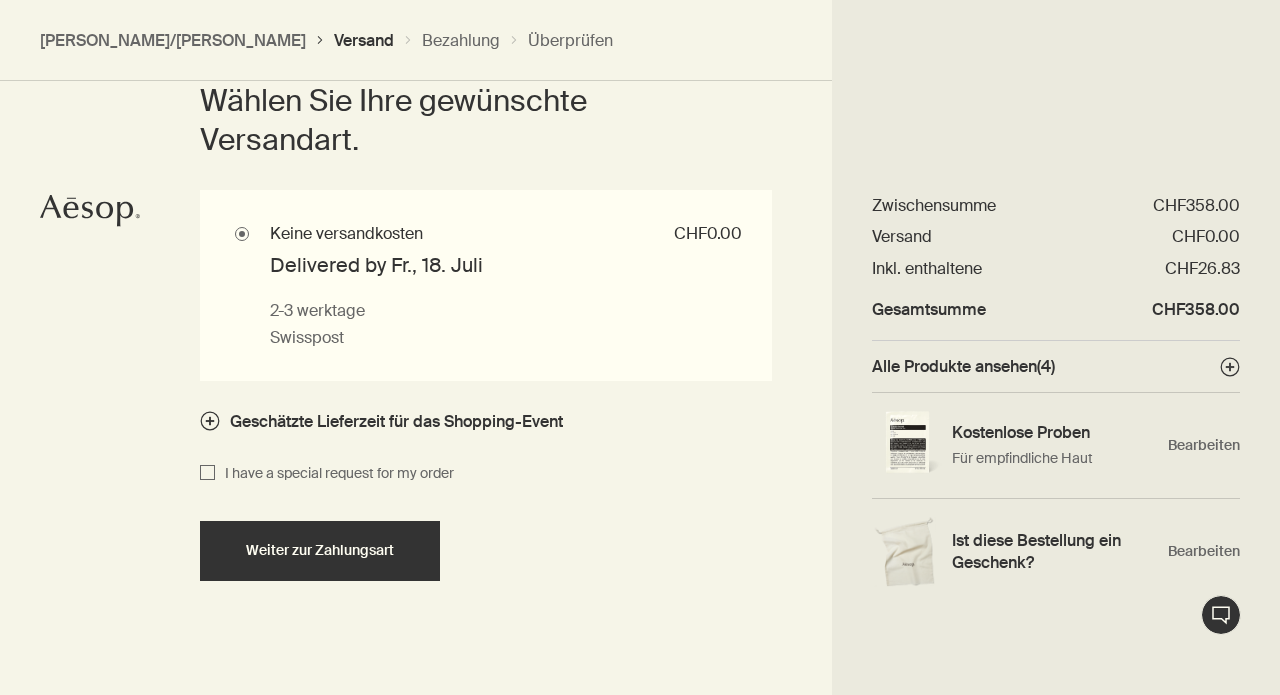 scroll, scrollTop: 1892, scrollLeft: 0, axis: vertical 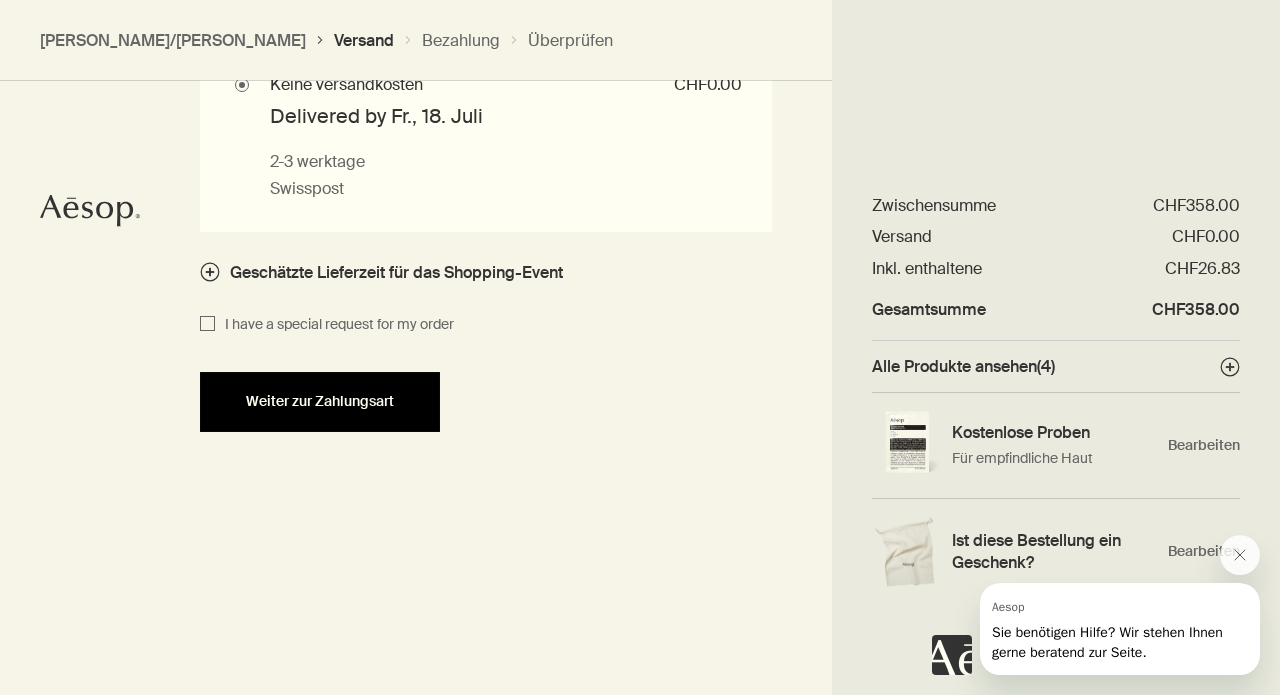 click on "Weiter zur Zahlungsart" at bounding box center [320, 401] 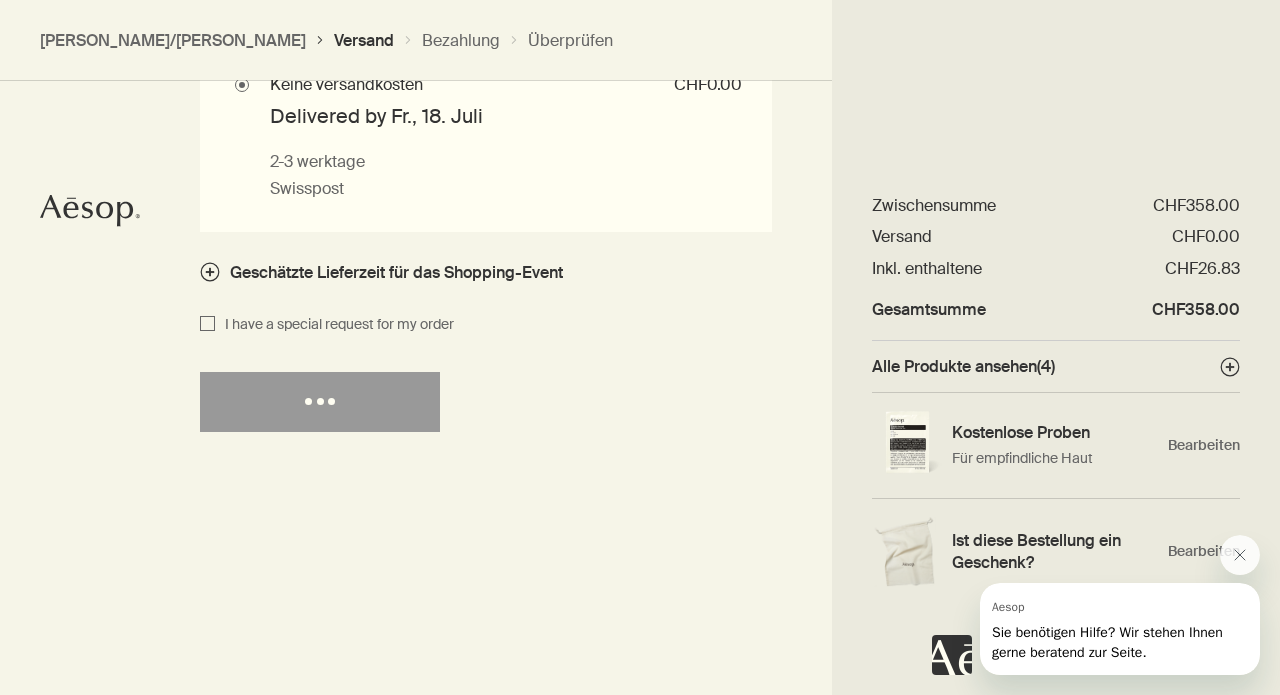 select on "CH" 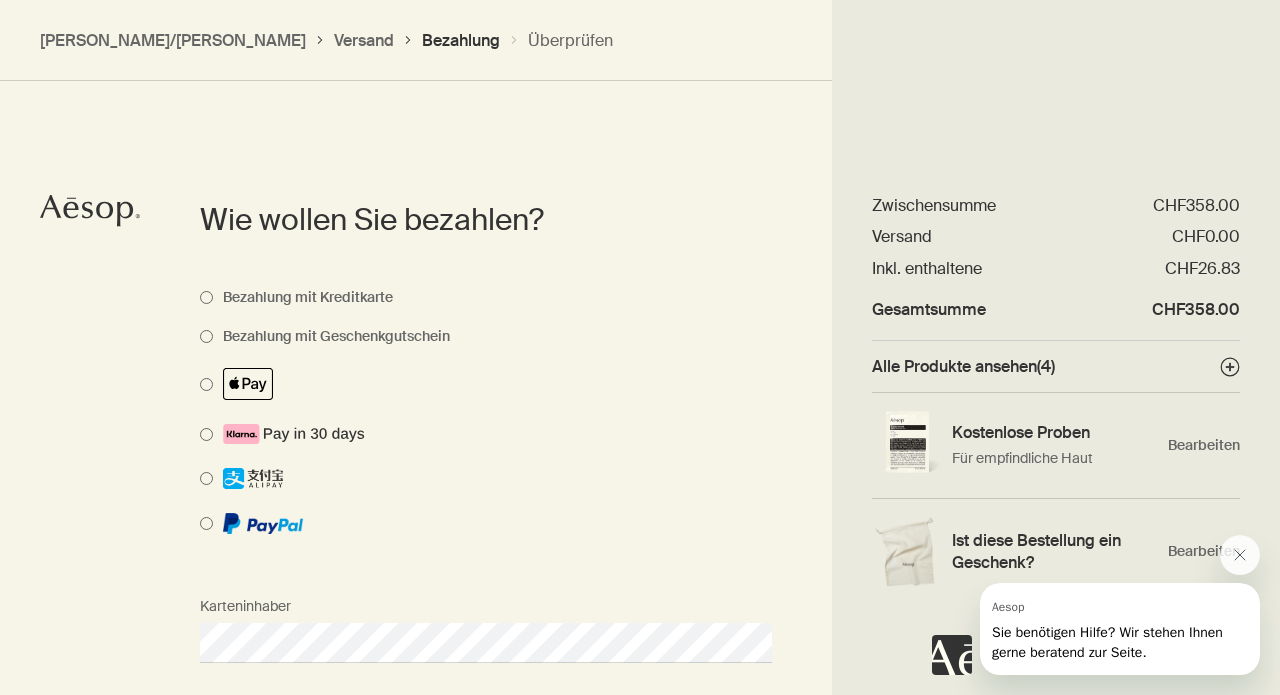 scroll, scrollTop: 1415, scrollLeft: 0, axis: vertical 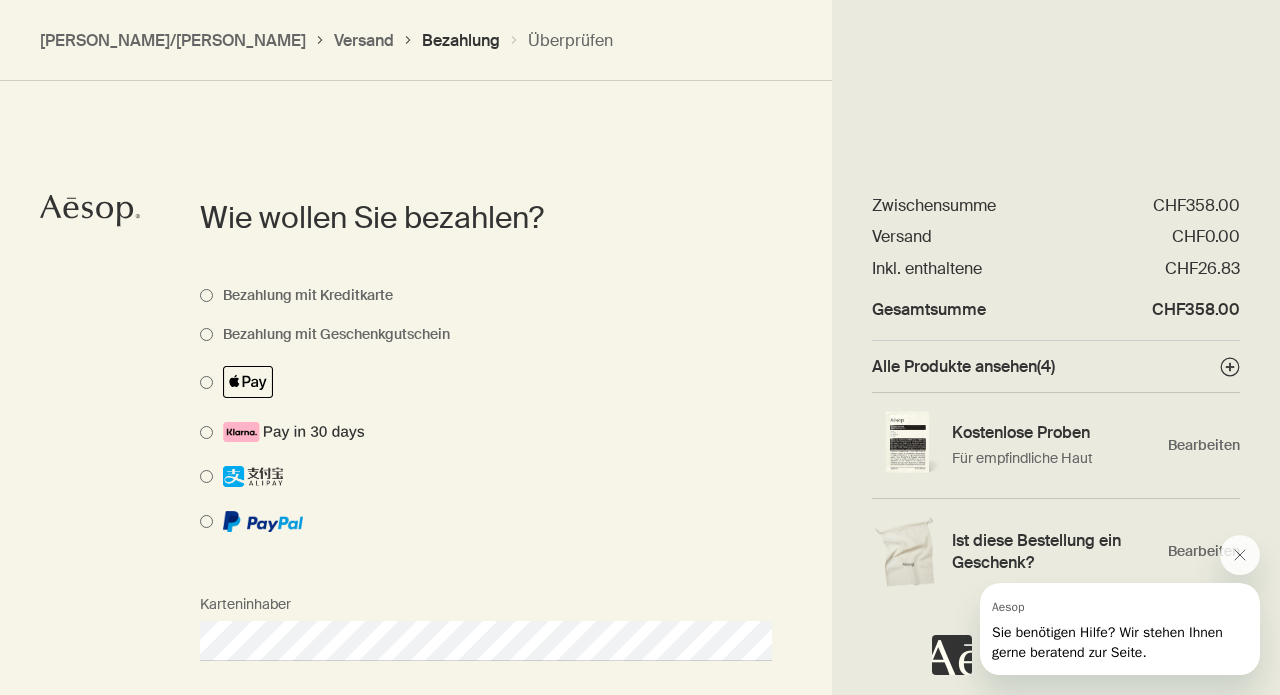 select on "CH" 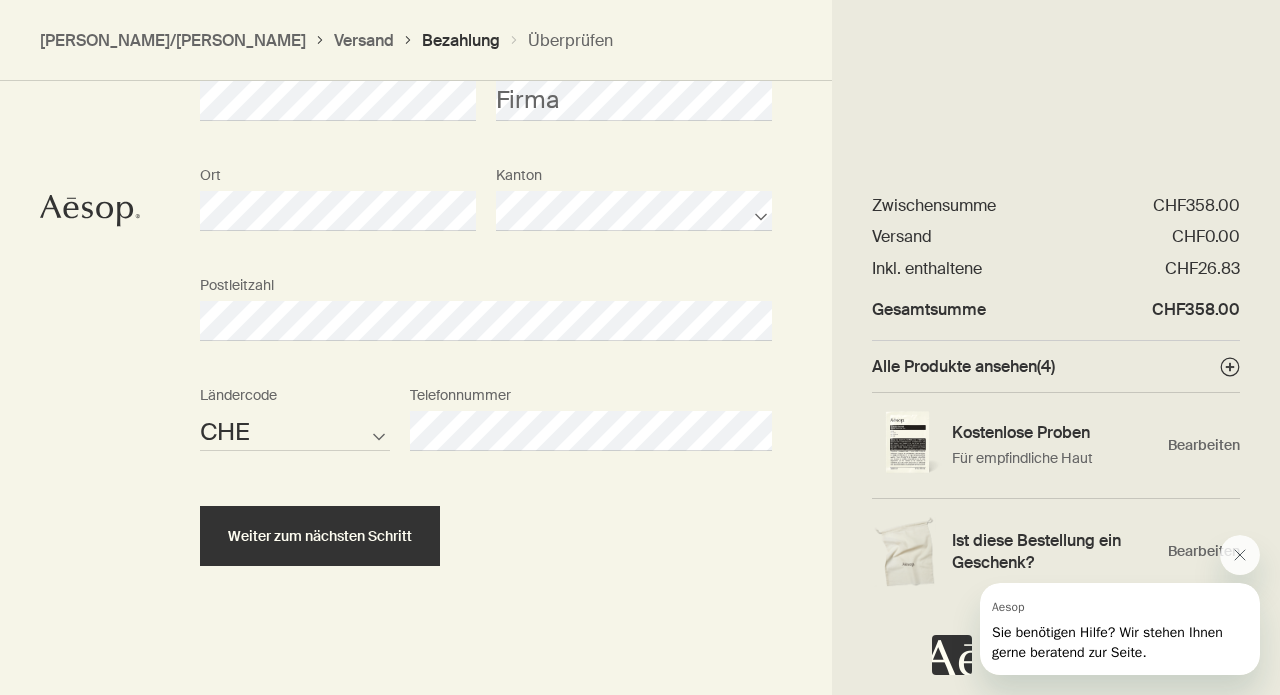 scroll, scrollTop: 2234, scrollLeft: 0, axis: vertical 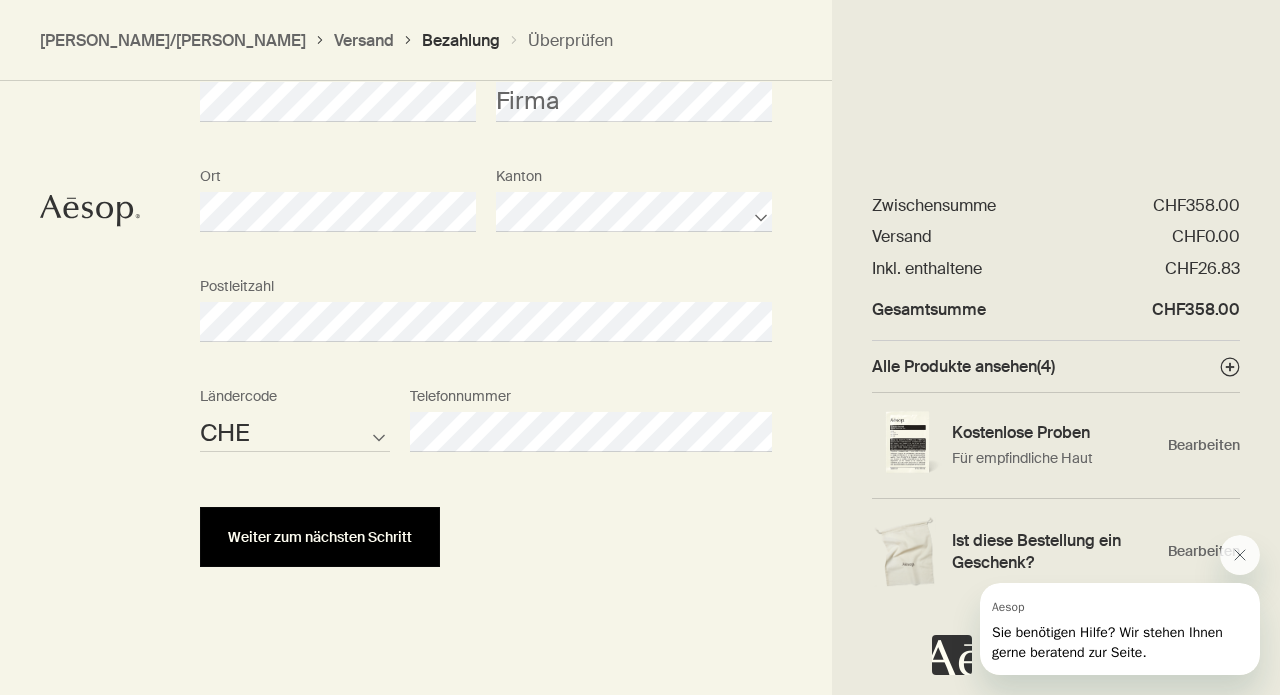 click on "Weiter zum nächsten Schritt" at bounding box center [320, 537] 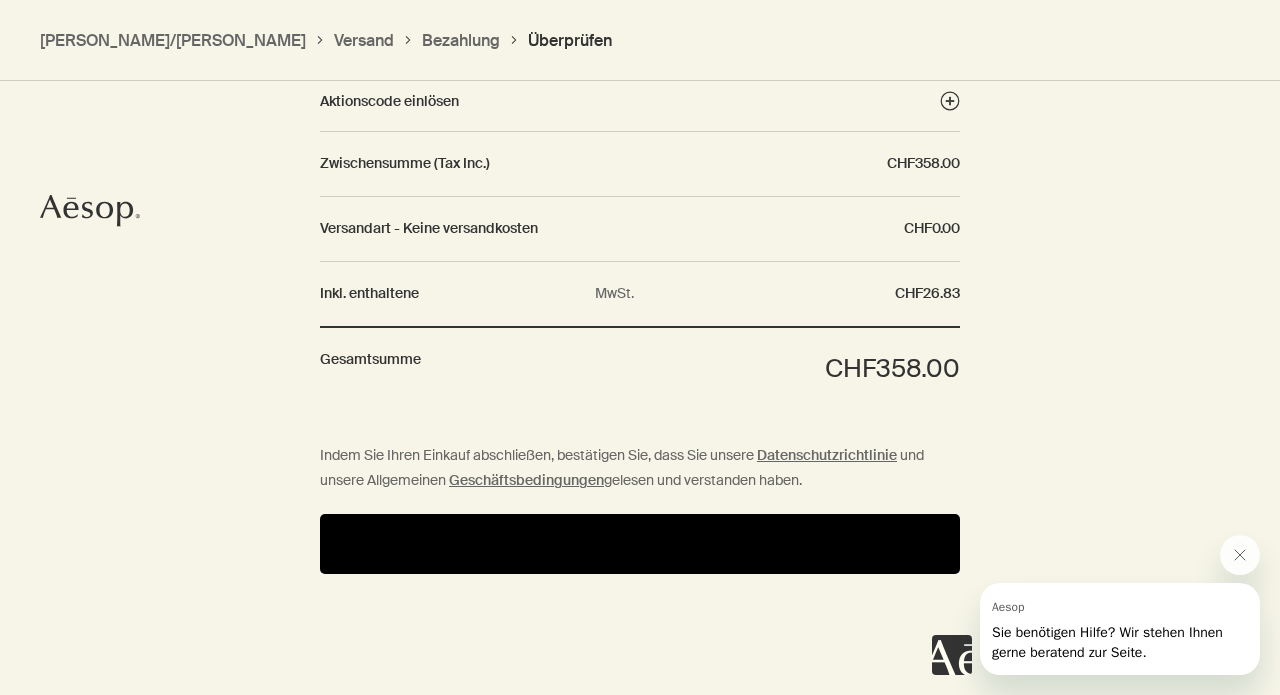 scroll, scrollTop: 2556, scrollLeft: 0, axis: vertical 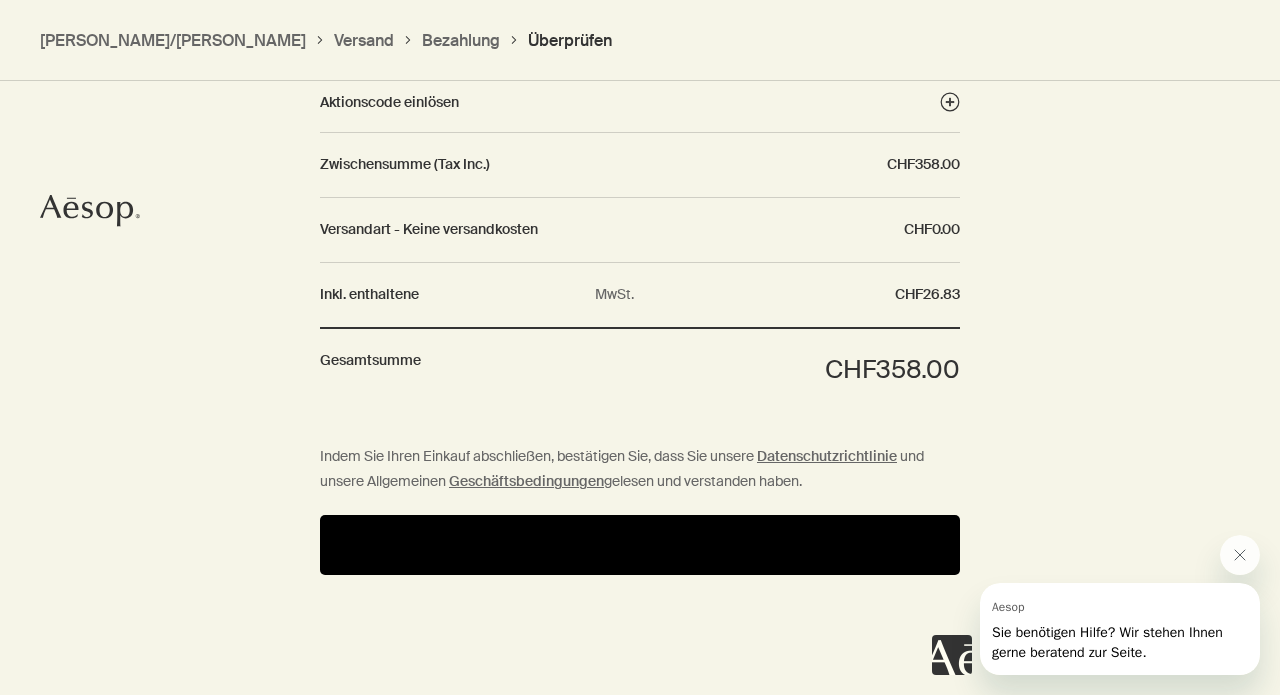 click at bounding box center [640, 545] 